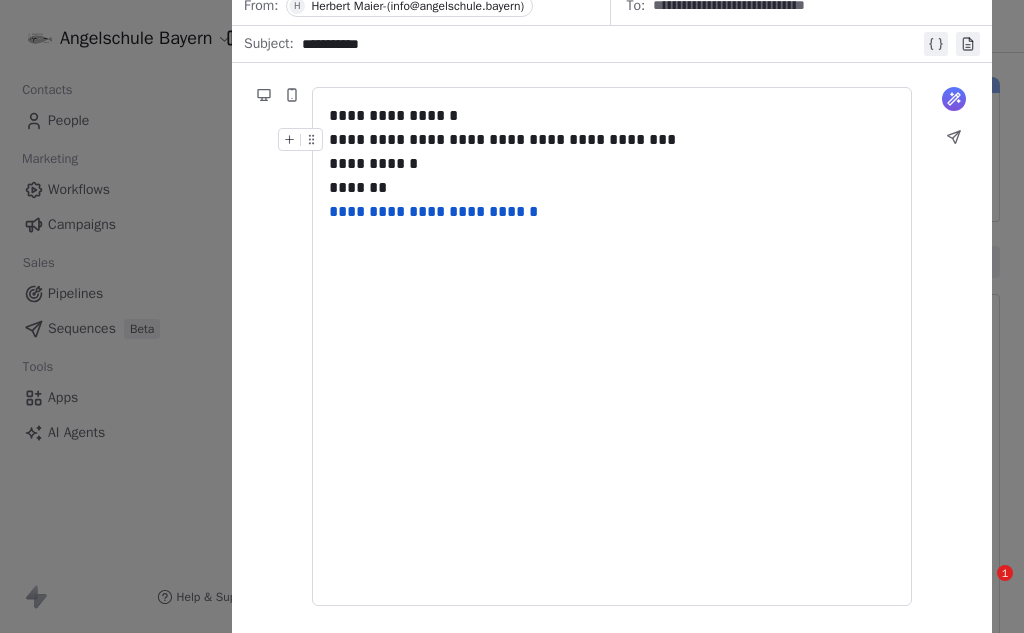 scroll, scrollTop: 0, scrollLeft: 0, axis: both 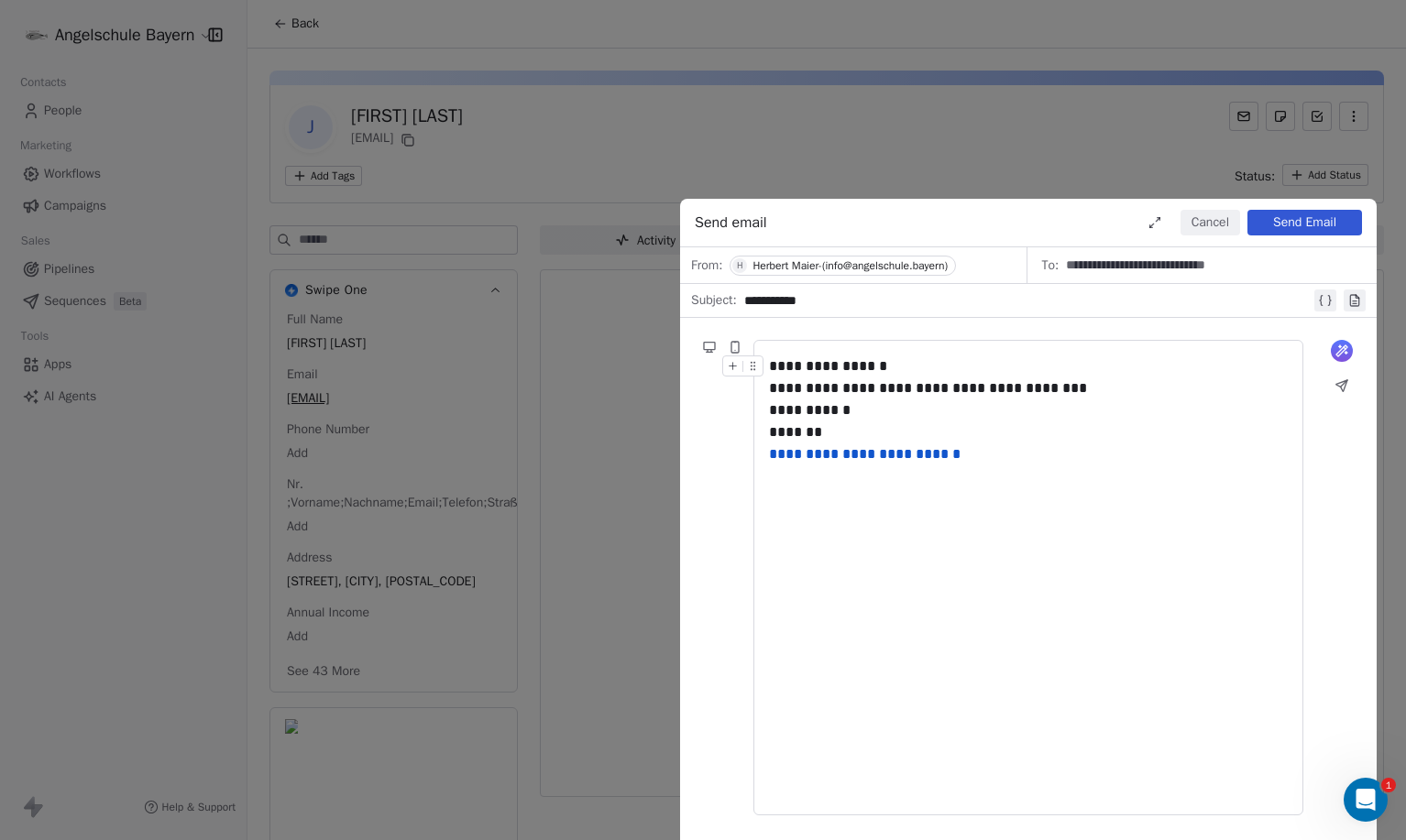 click on "Send Email" at bounding box center (1304, 223) 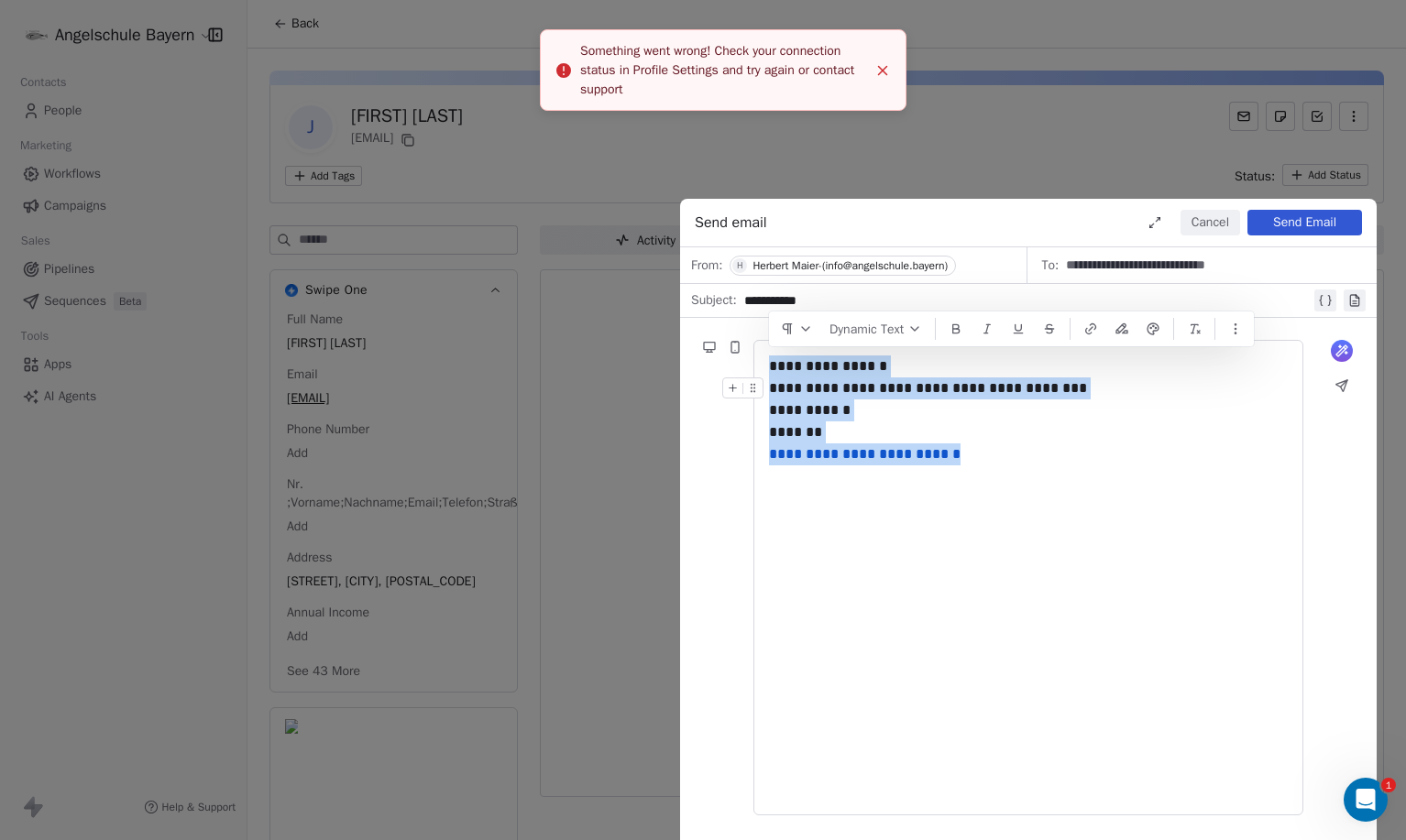 drag, startPoint x: 962, startPoint y: 458, endPoint x: 742, endPoint y: 356, distance: 242.49536 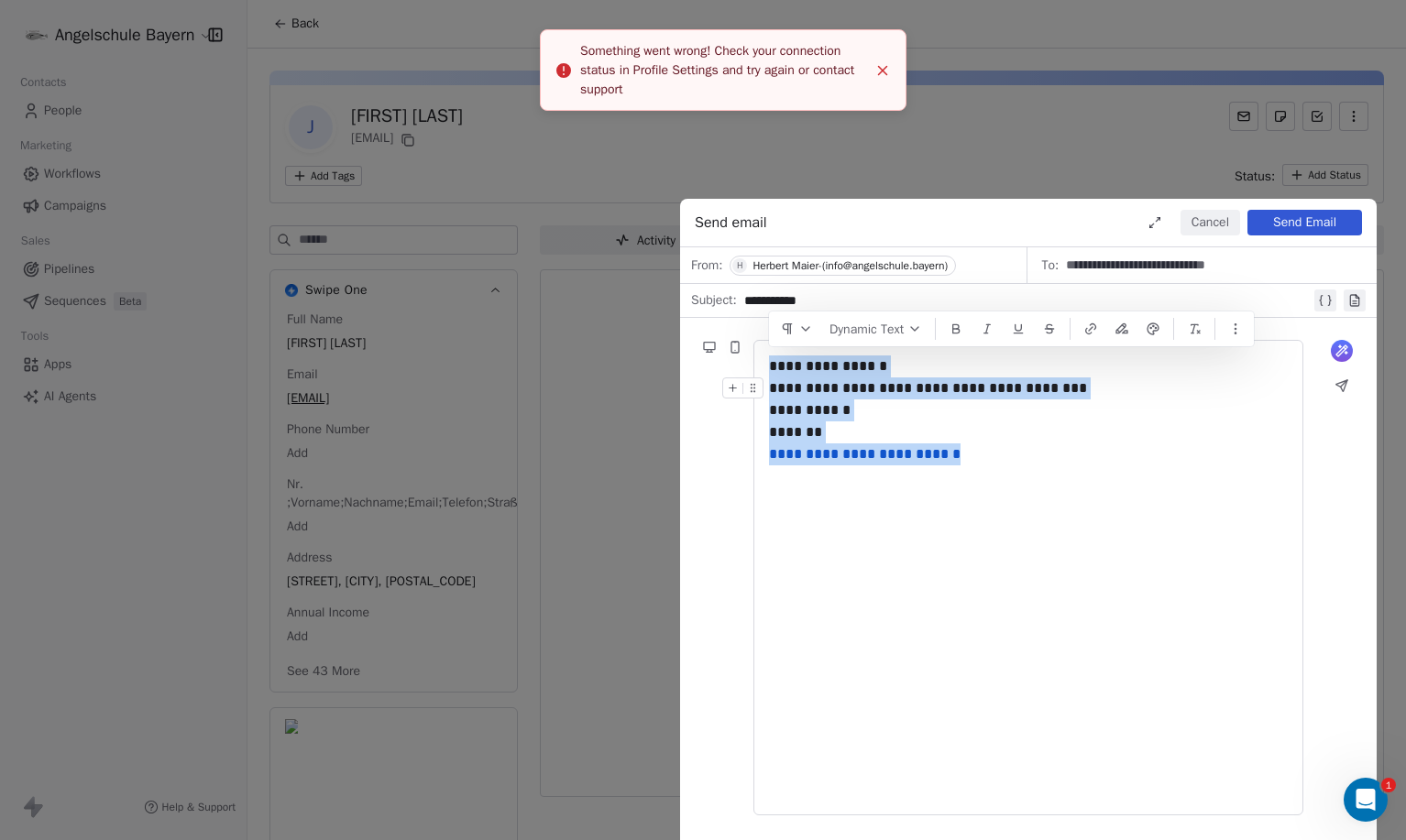 click on "What would you like to create email about? or [REDACTED] [REDACTED] [REDACTED] [REDACTED] [REDACTED] Dynamic Text" at bounding box center [1028, 577] 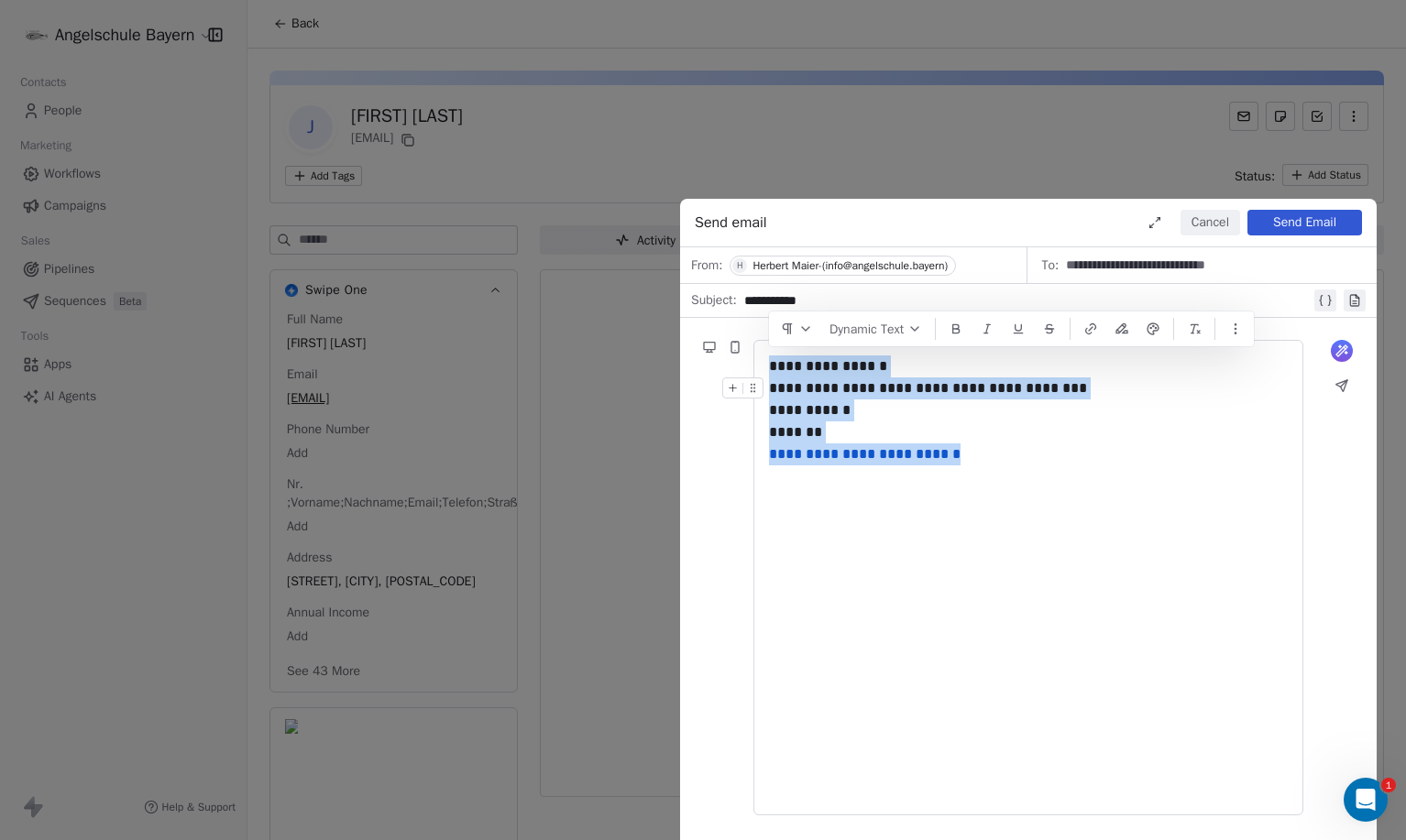 copy on "[REDACTED] [REDACTED] [REDACTED] [REDACTED] [REDACTED]" 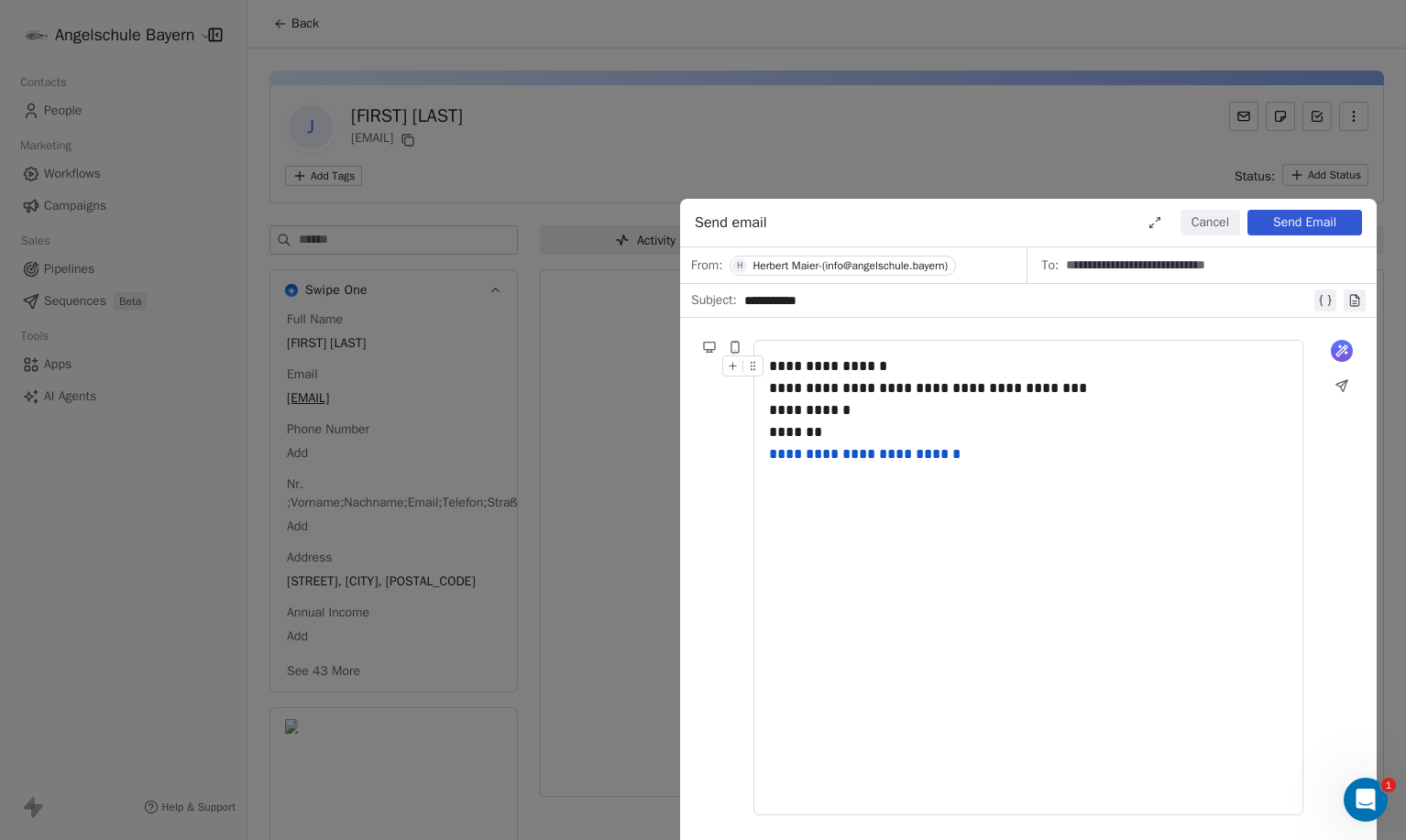 click on "Send email Cancel Send Email From: H [FIRST] [LAST]-([EMAIL]) To: [REDACTED] Subject: [REDACTED] What would you like to create email about? or [REDACTED] [REDACTED] [REDACTED] [REDACTED] [REDACTED]" at bounding box center (703, 420) 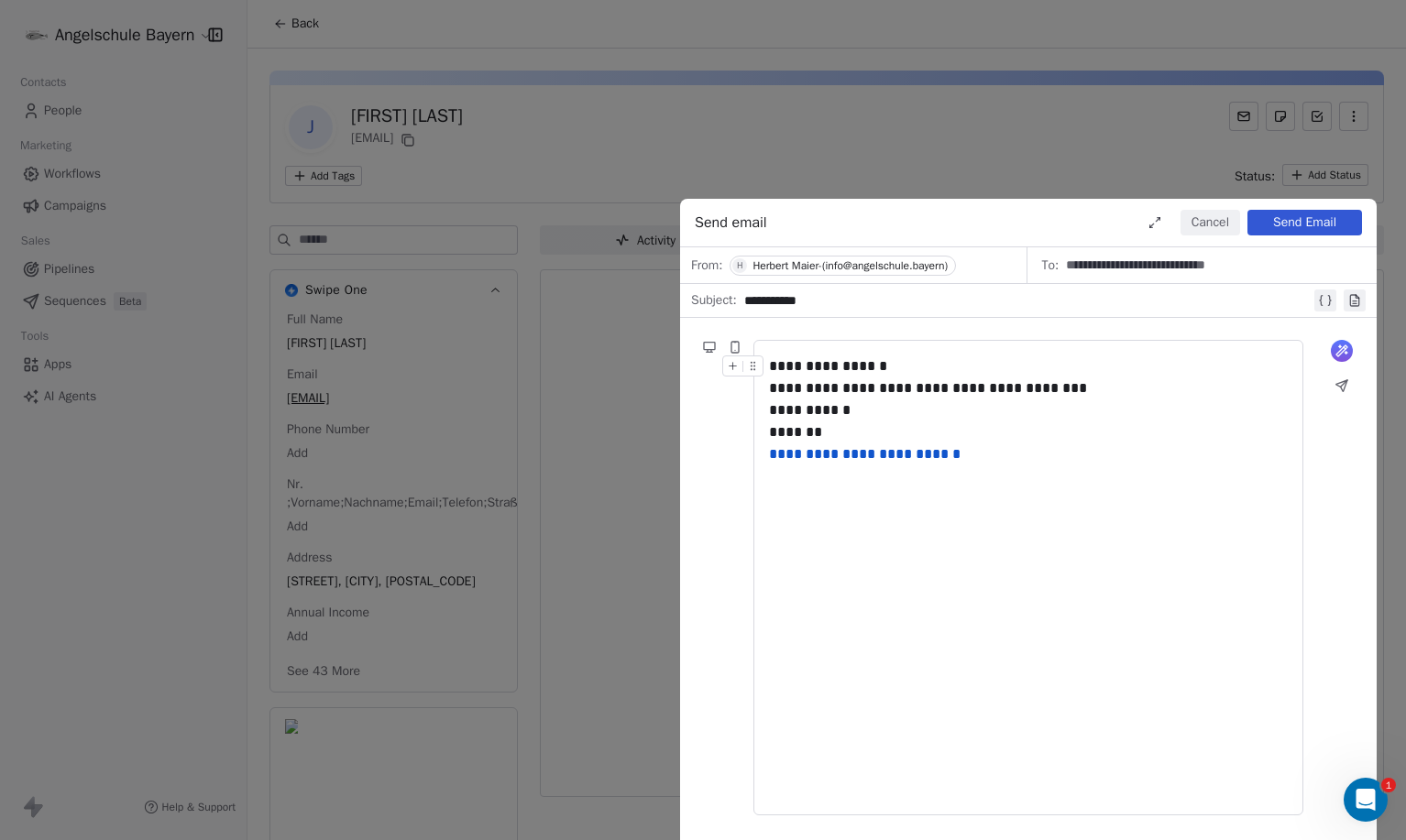click on "Cancel" at bounding box center (1210, 223) 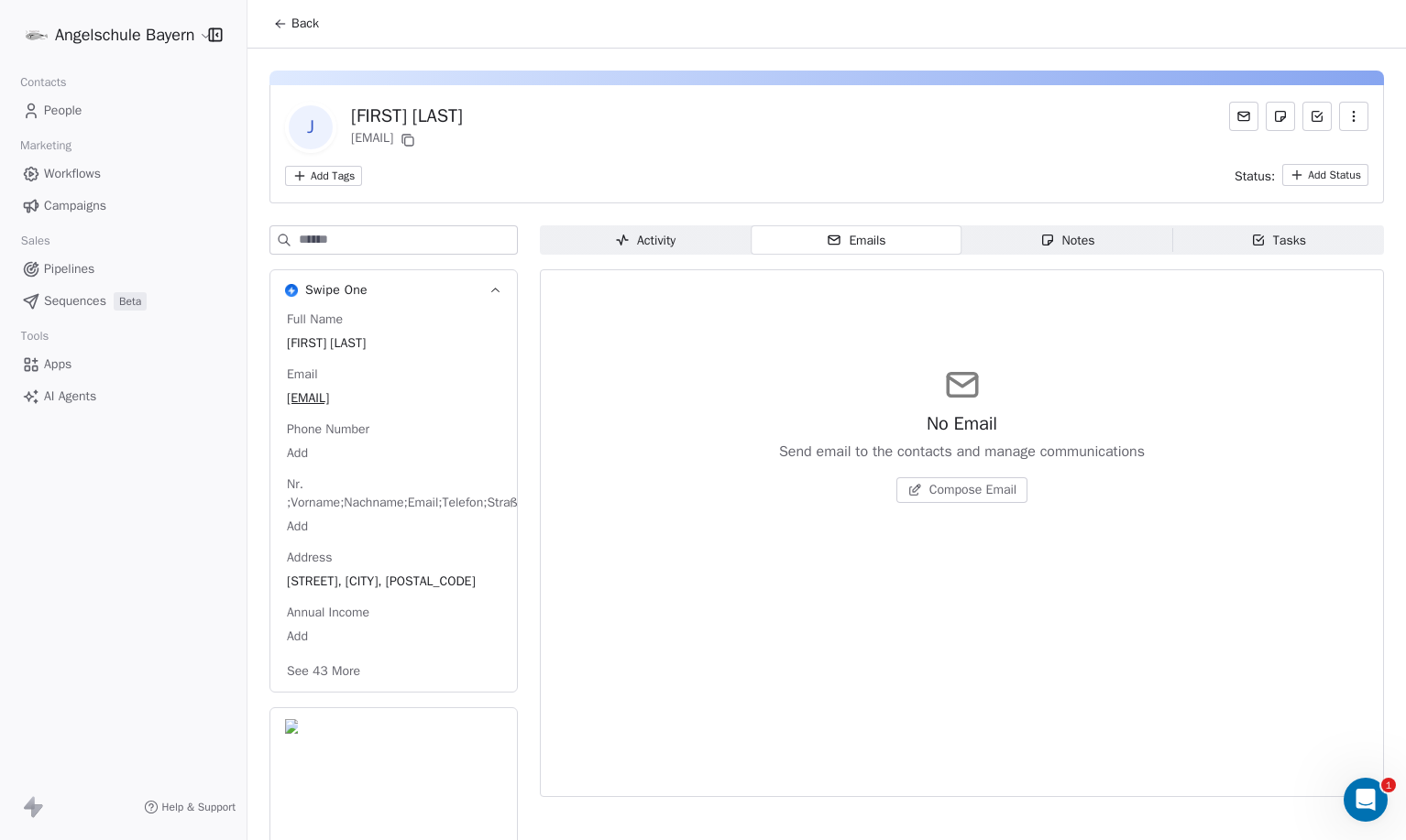 click on "Back" at bounding box center [296, 24] 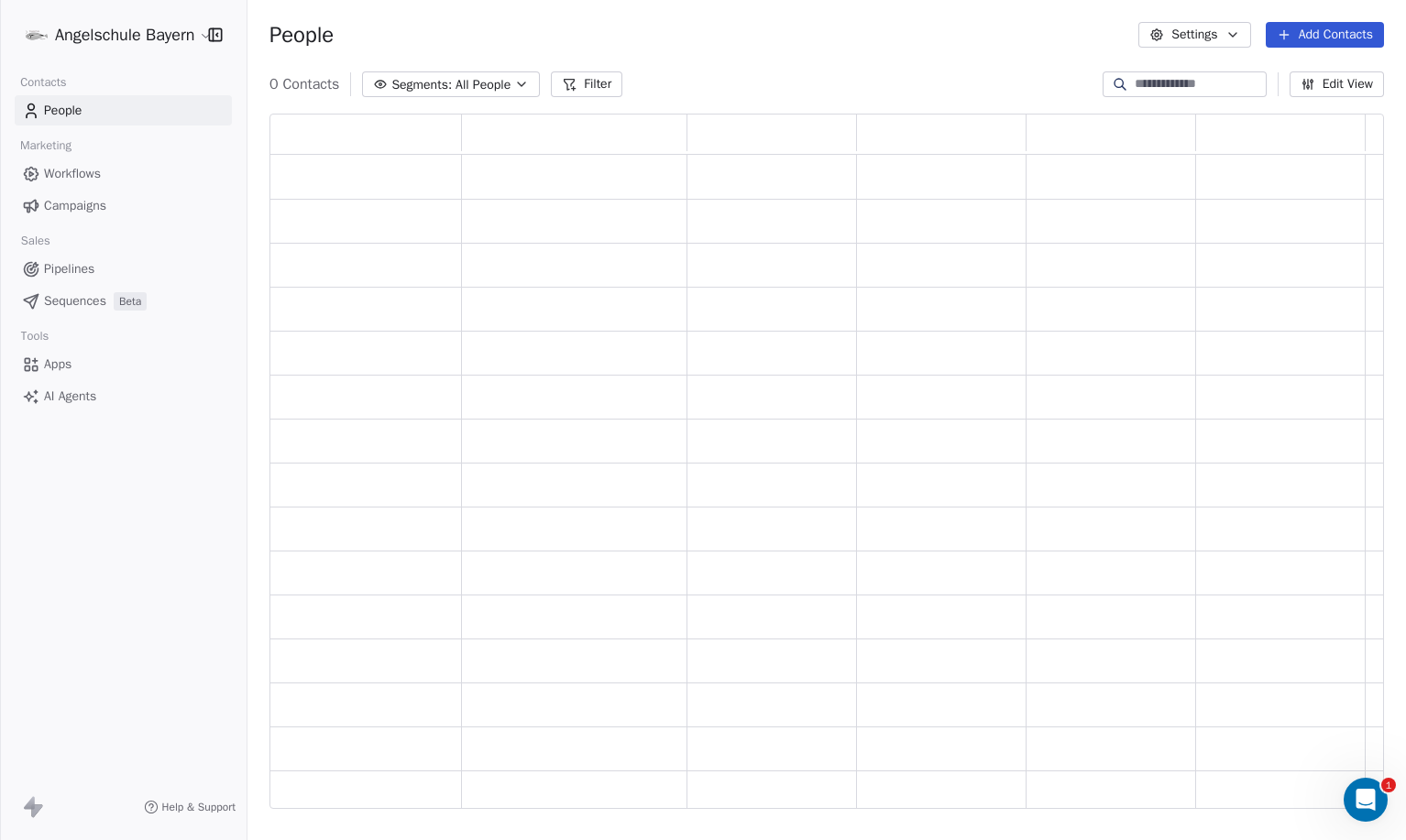 scroll, scrollTop: 15, scrollLeft: 15, axis: both 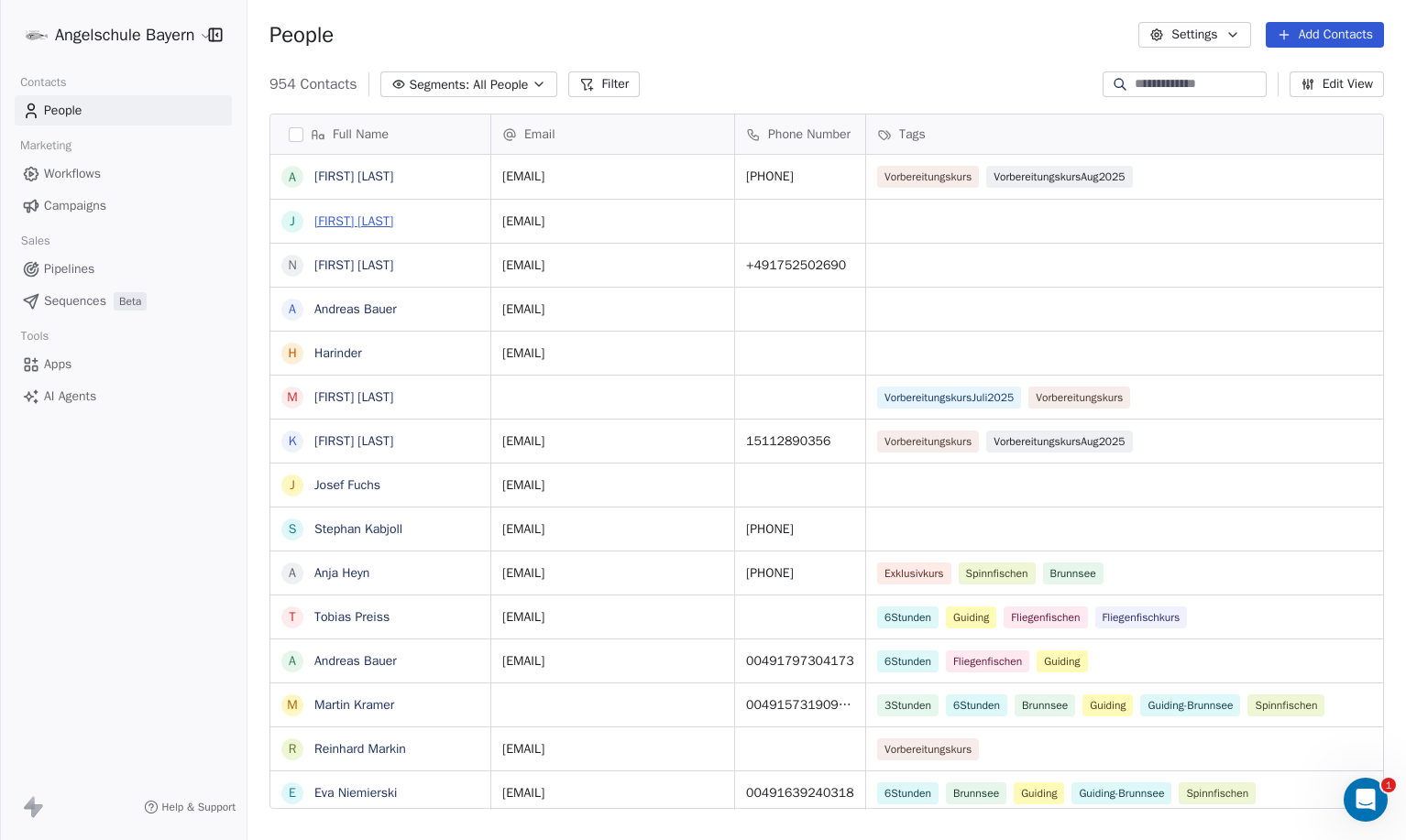 click on "[FIRST] [LAST]" at bounding box center [354, 221] 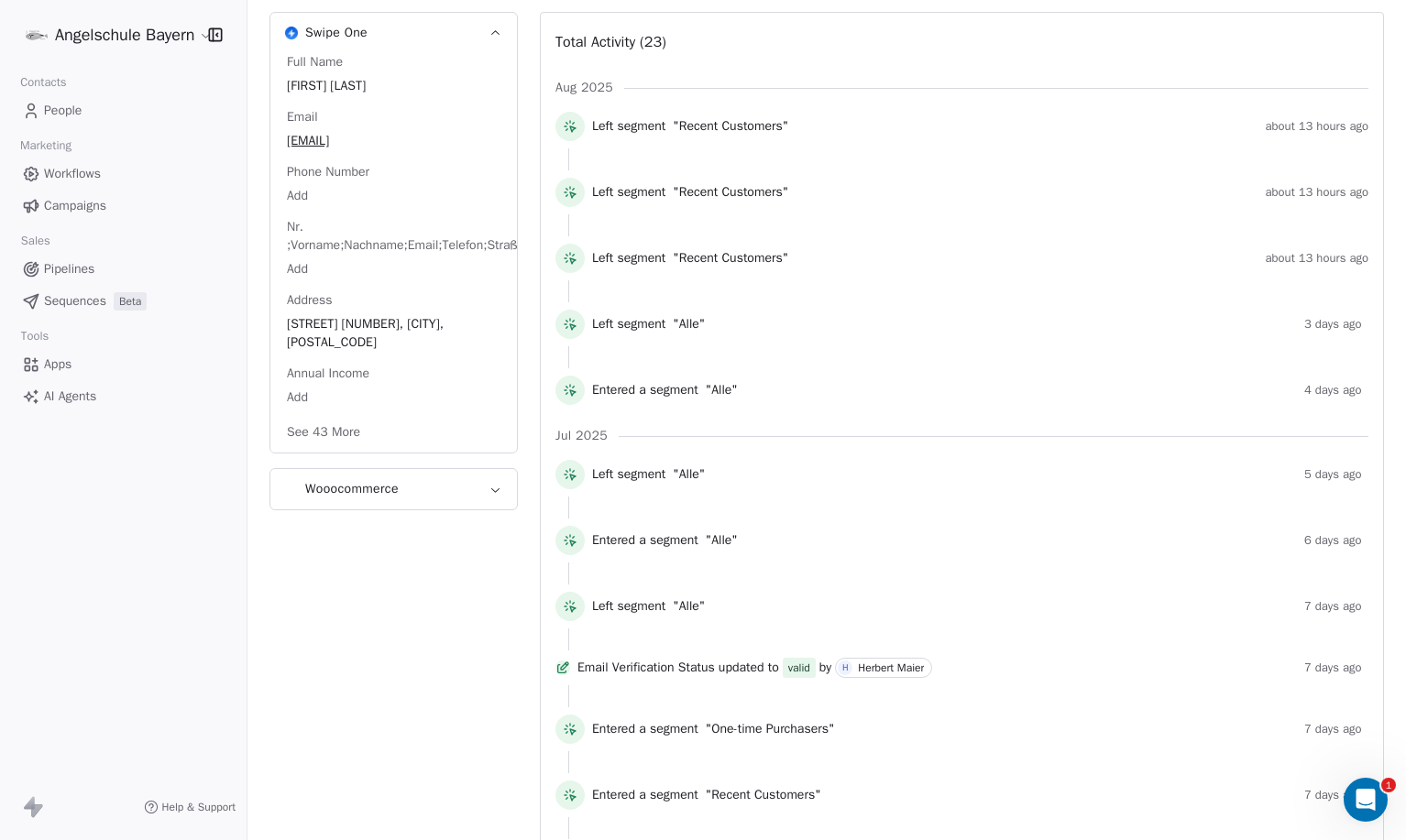 scroll, scrollTop: 92, scrollLeft: 0, axis: vertical 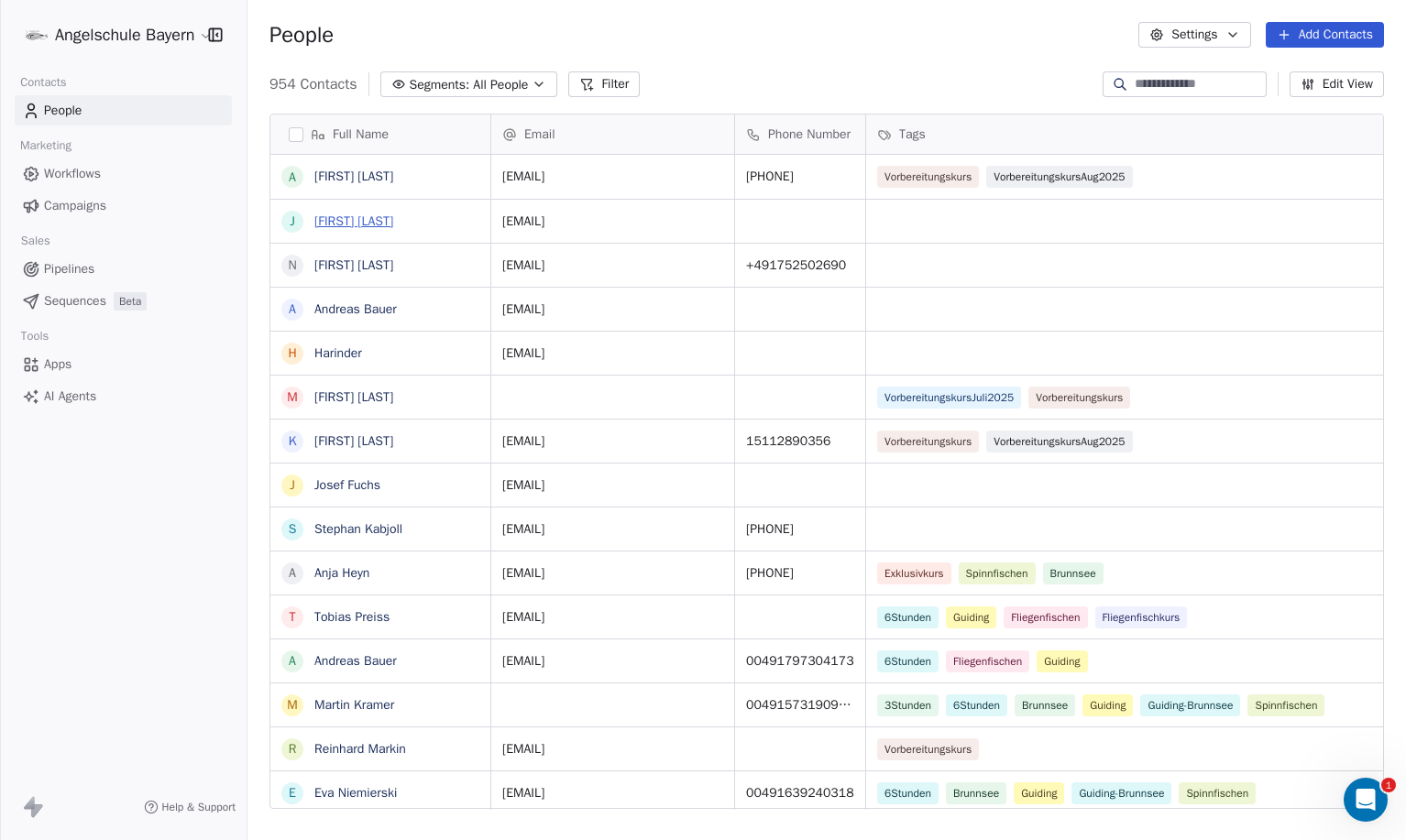 click on "[FIRST] [LAST]" at bounding box center [354, 221] 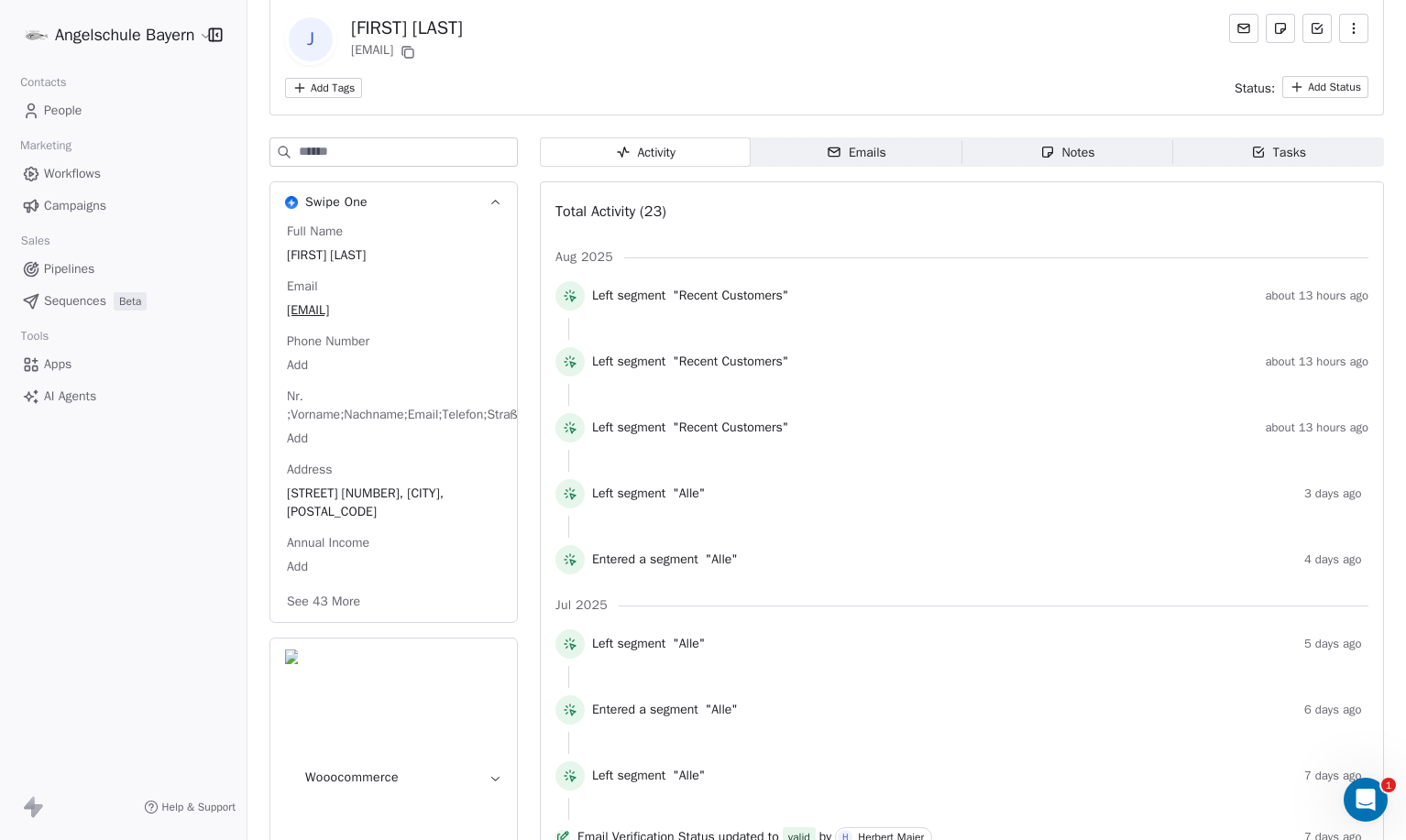 scroll, scrollTop: 0, scrollLeft: 0, axis: both 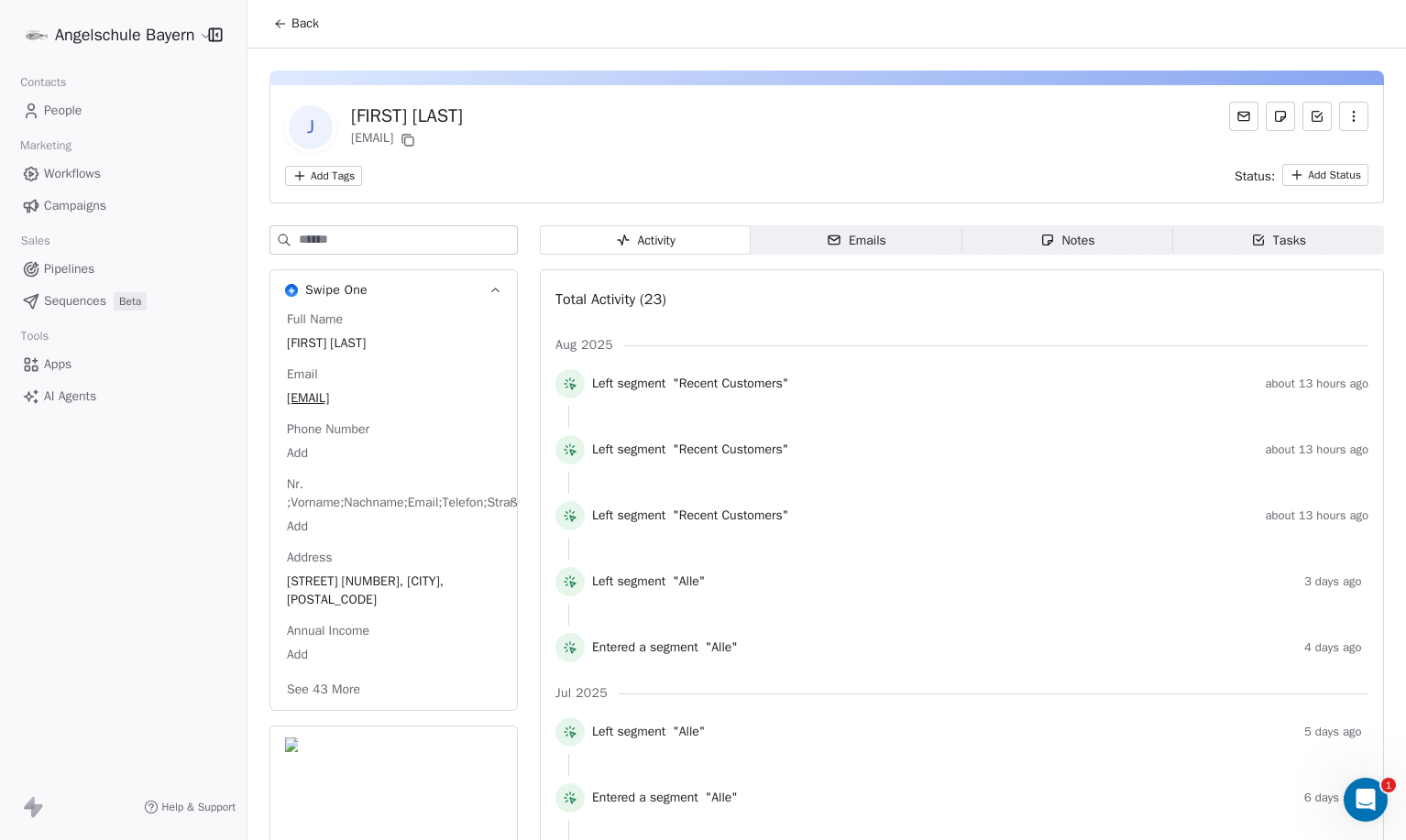 click on "Emails" at bounding box center (856, 240) 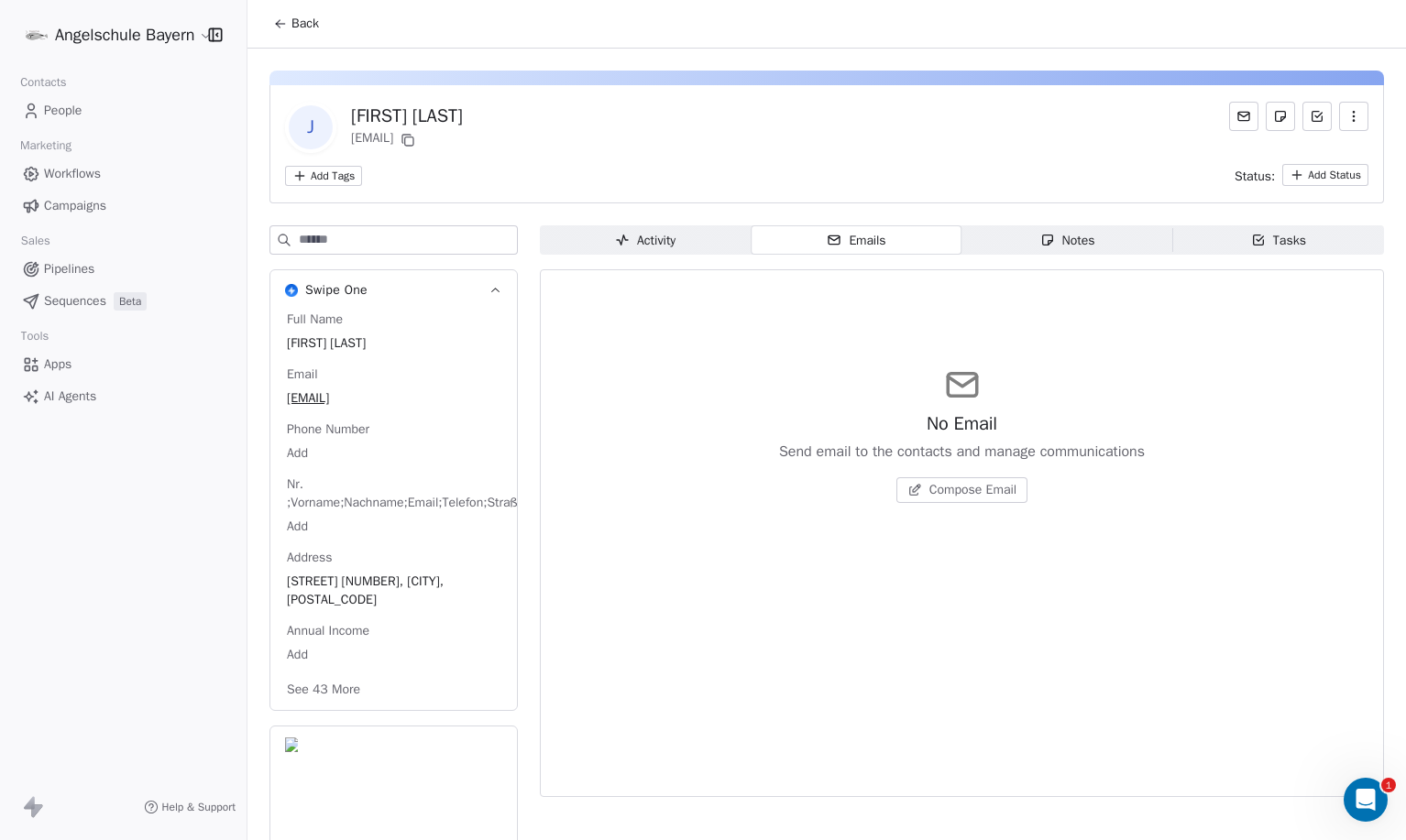 click 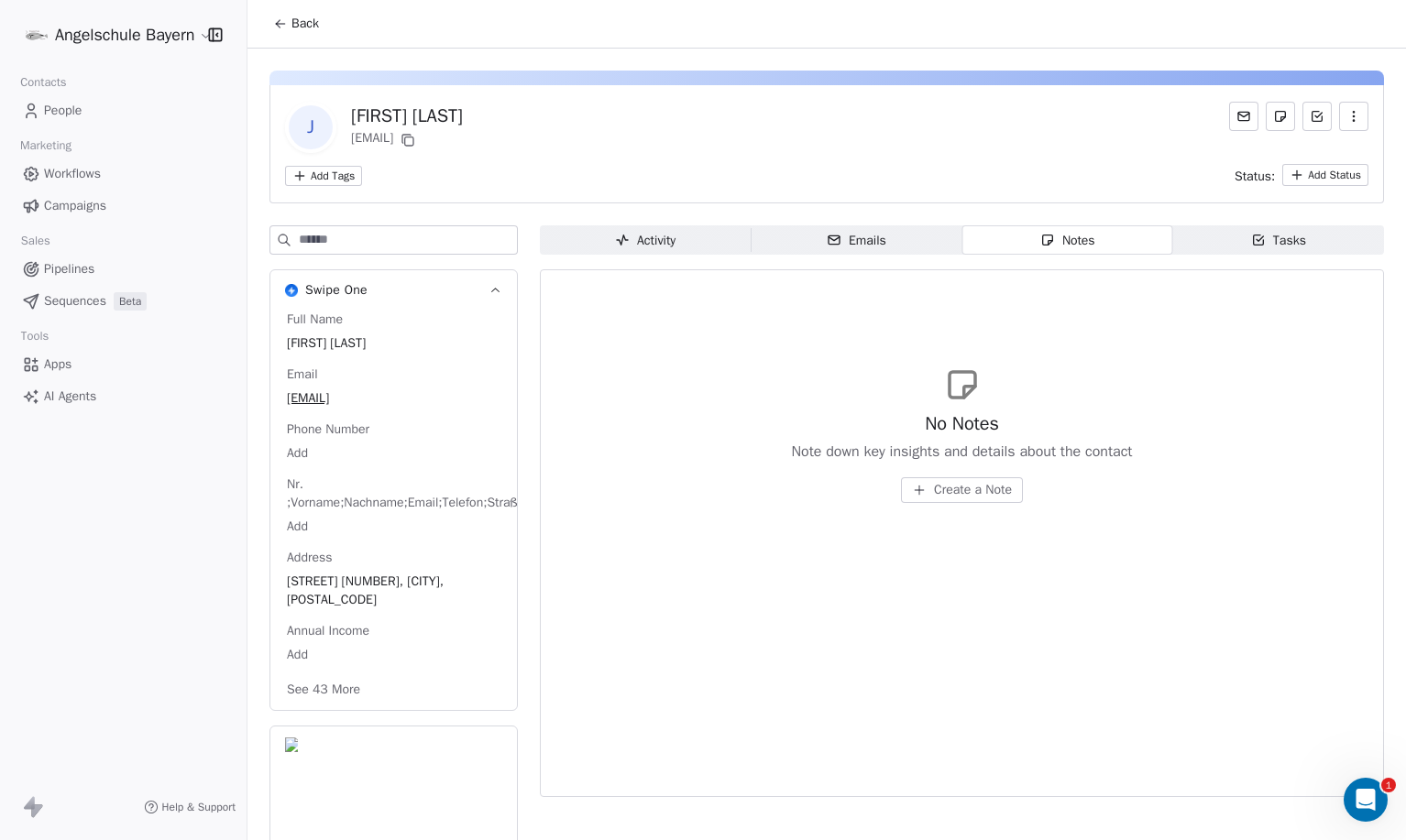 click on "Tasks" at bounding box center (1279, 240) 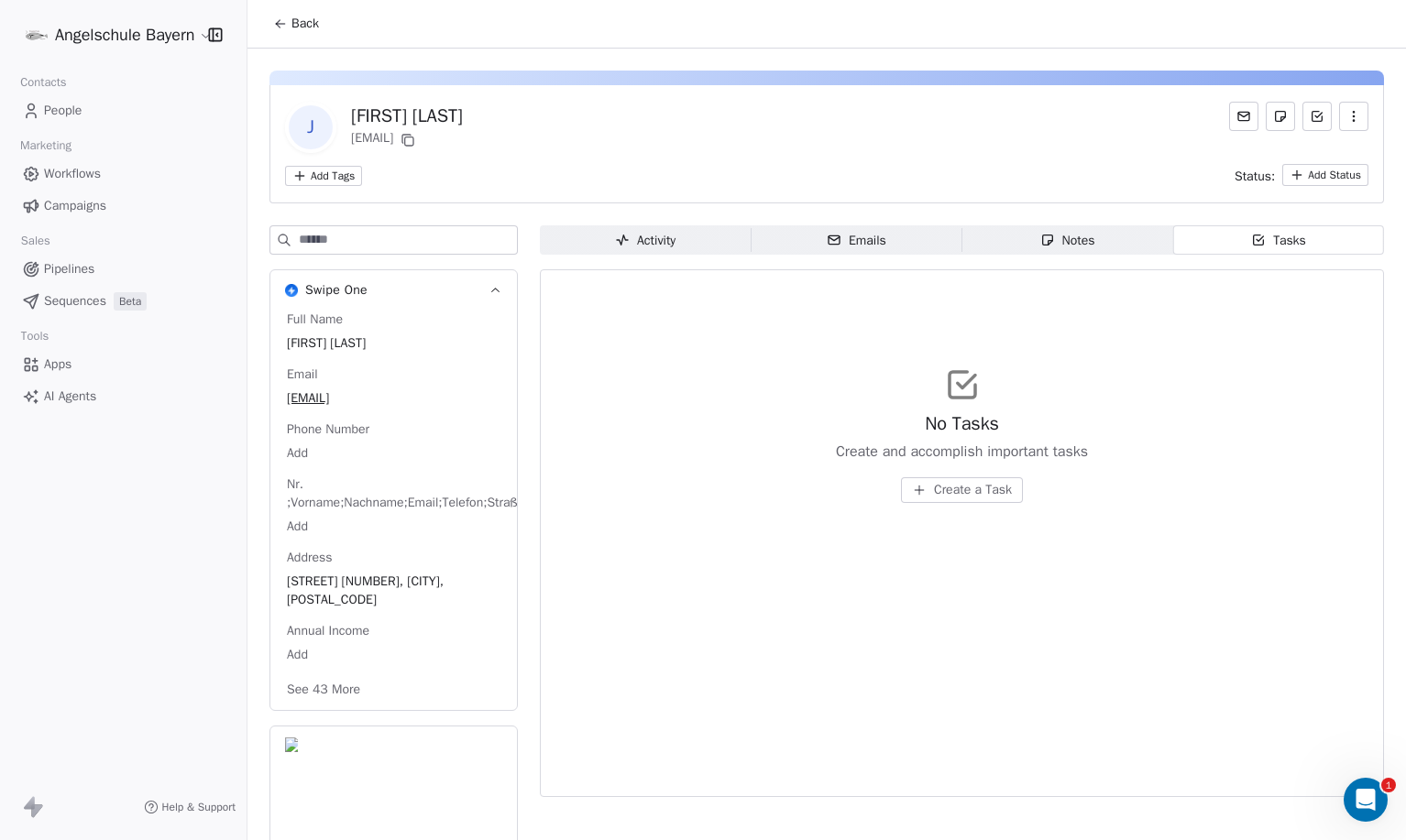 click on "Activity" at bounding box center [645, 240] 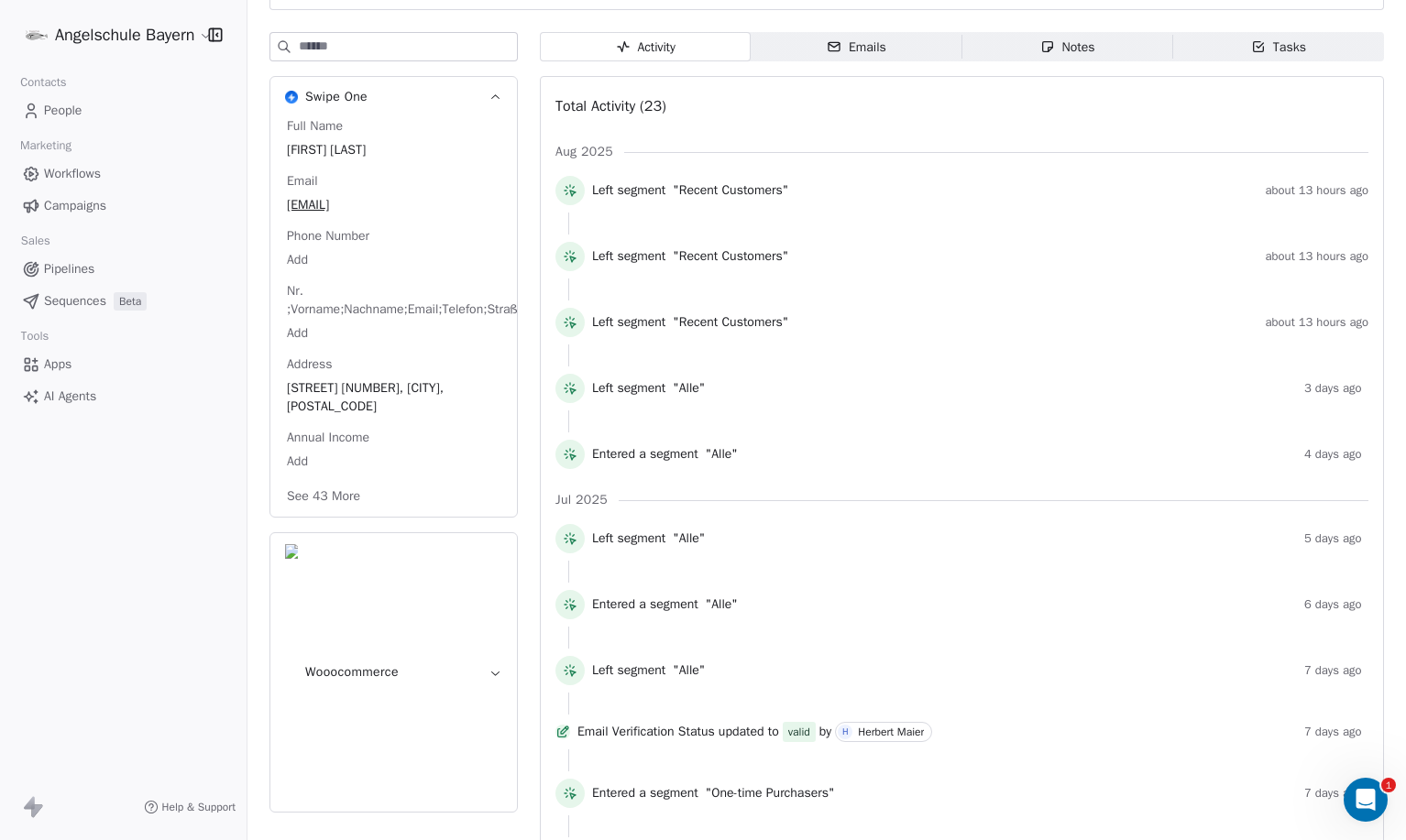scroll, scrollTop: 0, scrollLeft: 0, axis: both 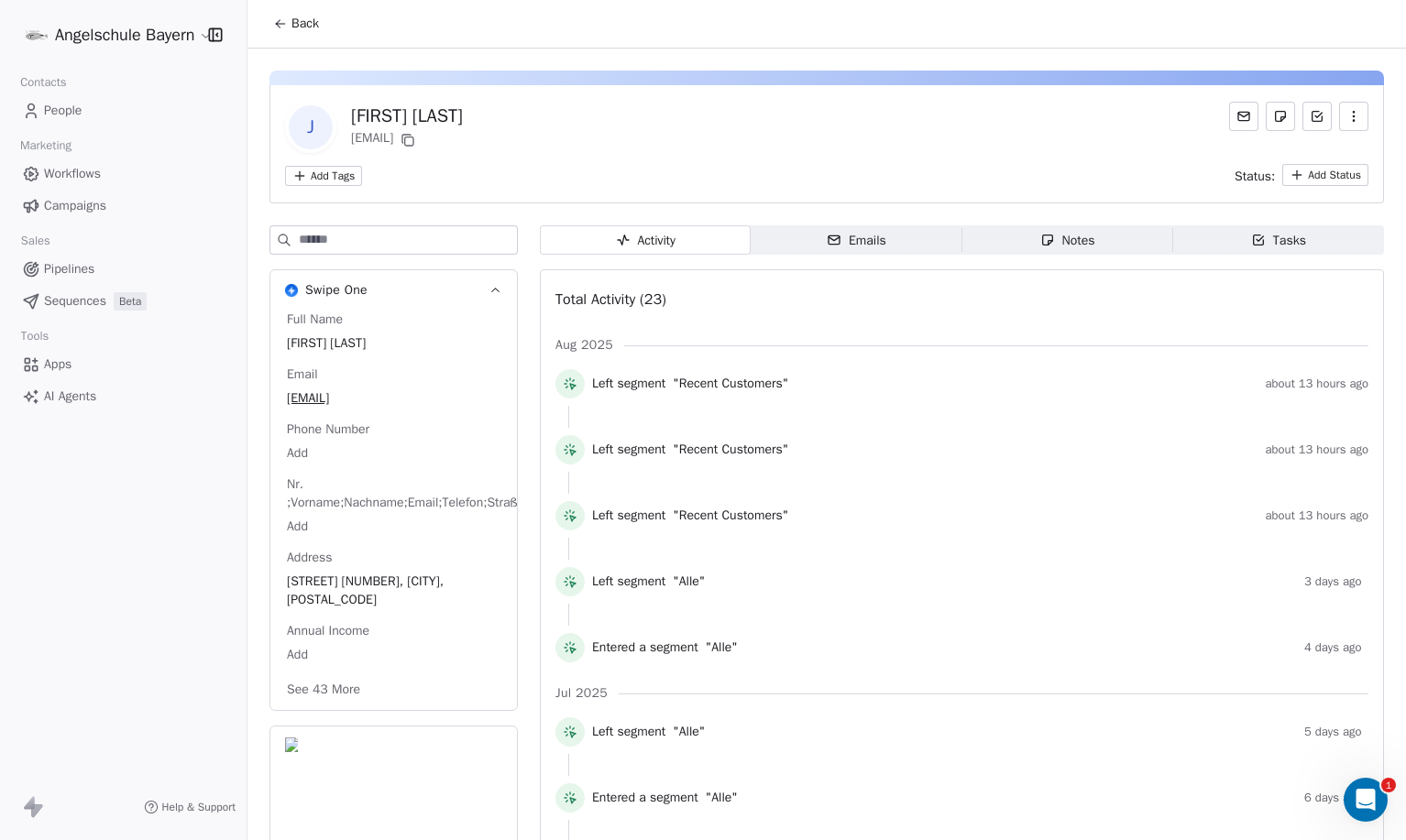 click on "Emails" at bounding box center [856, 240] 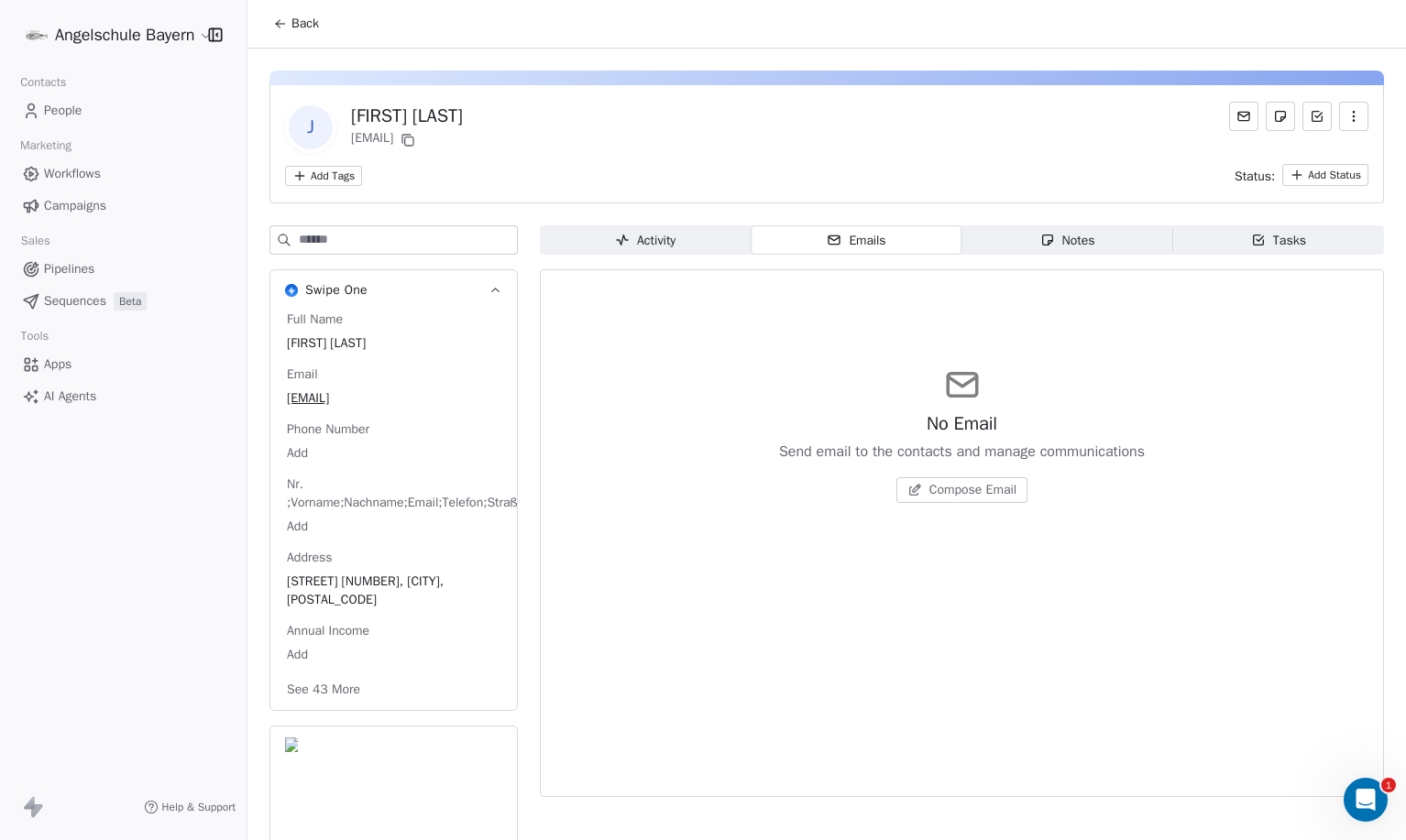 click on "Compose Email" at bounding box center (972, 490) 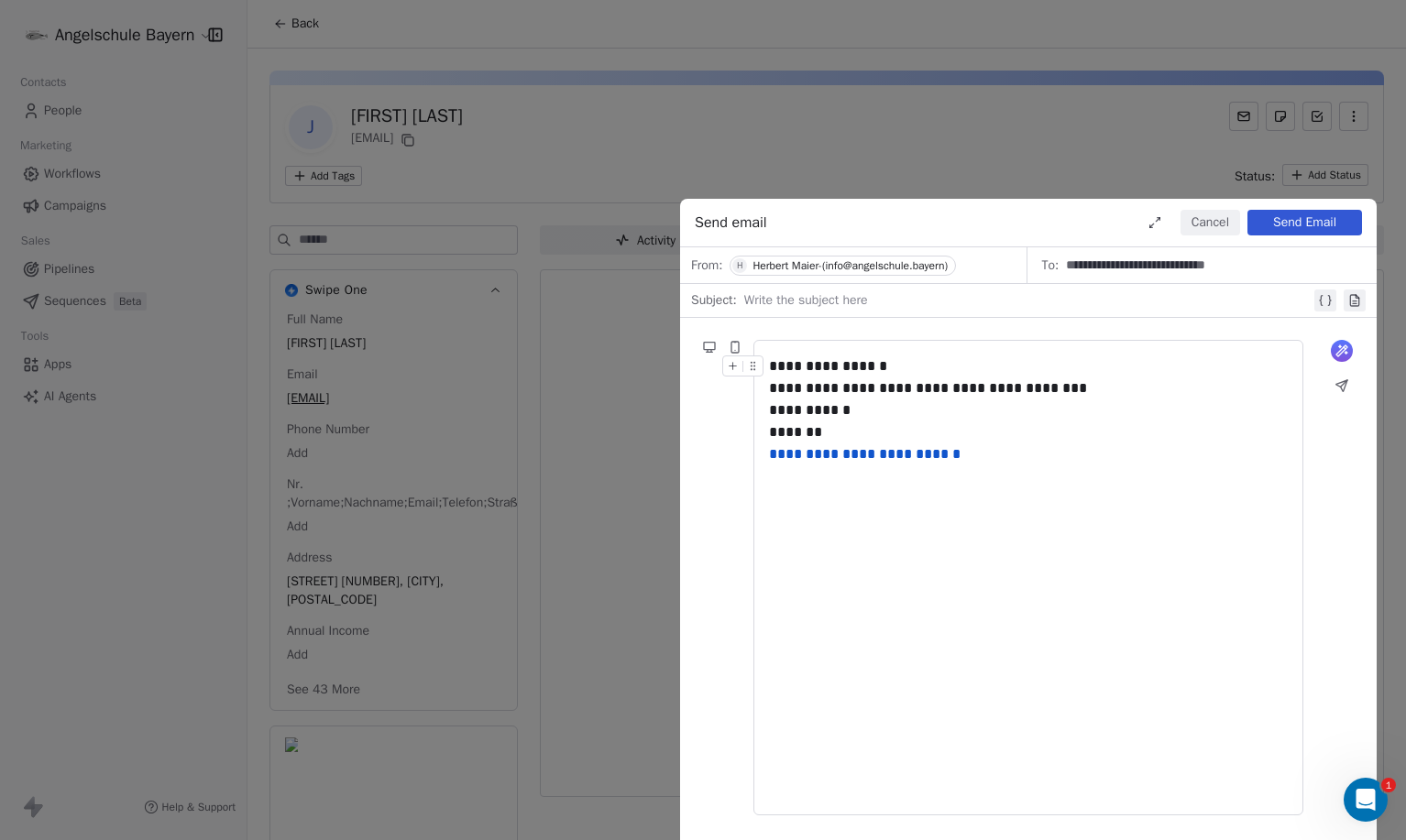 click at bounding box center (1027, 300) 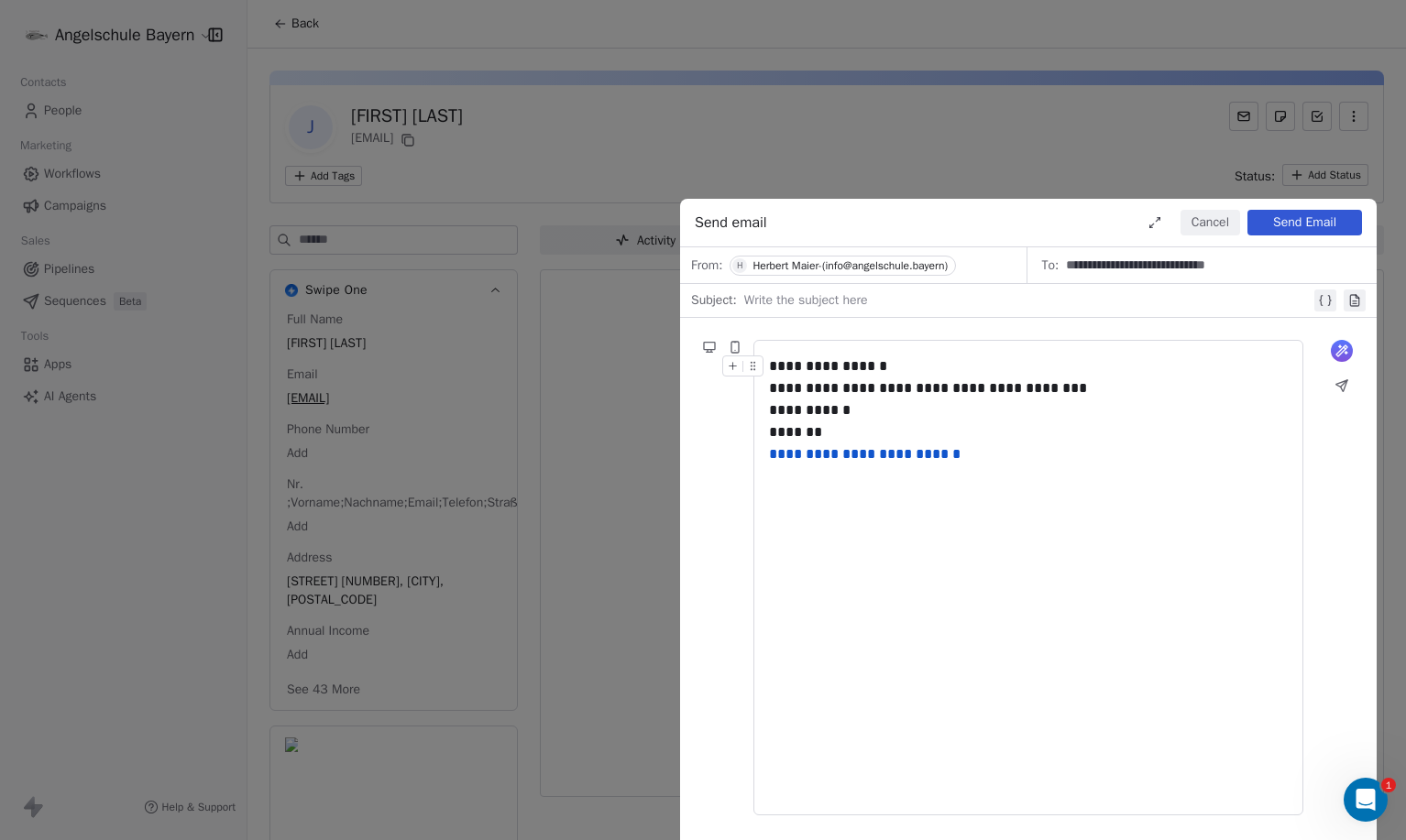 type 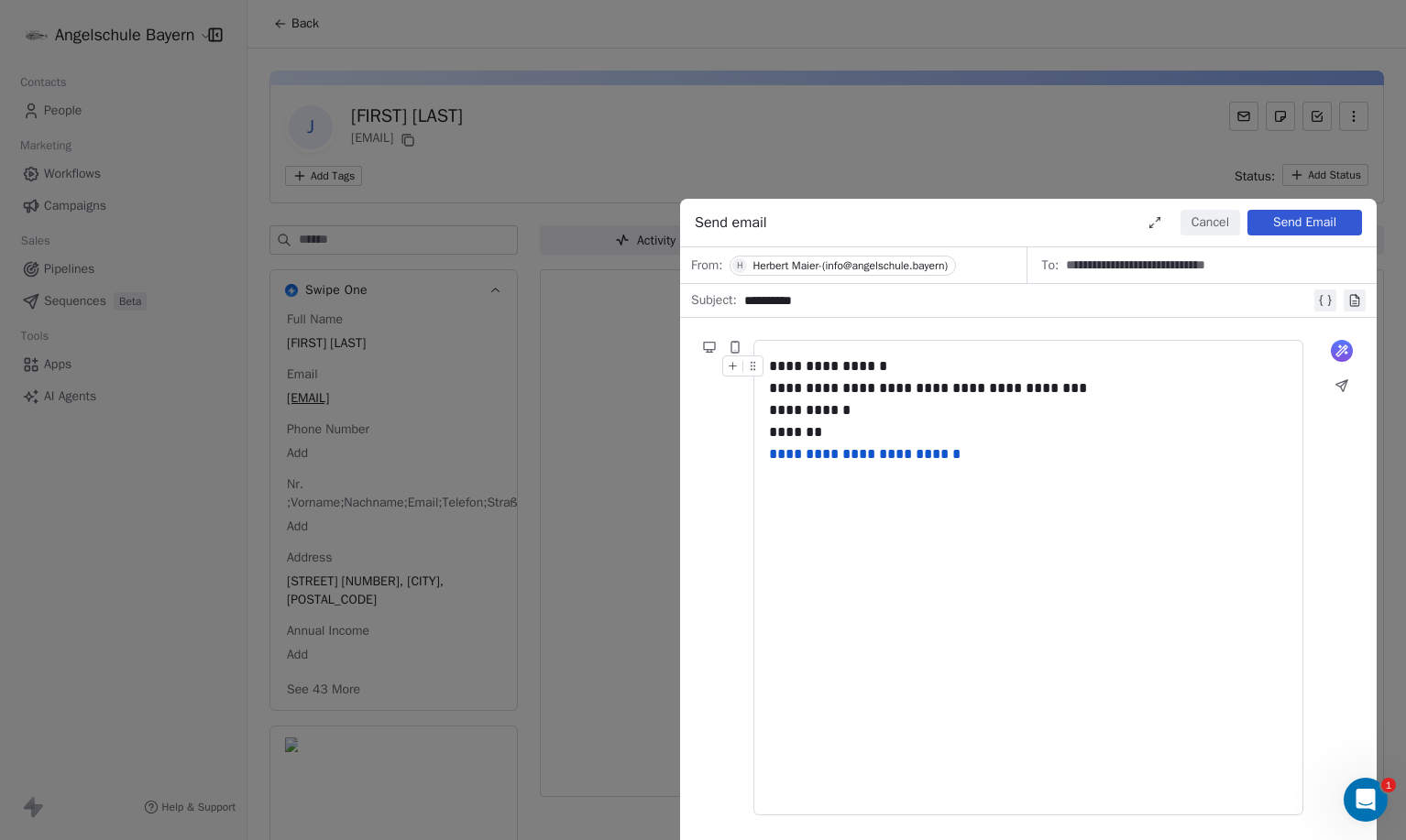 click on "Send Email" at bounding box center [1304, 223] 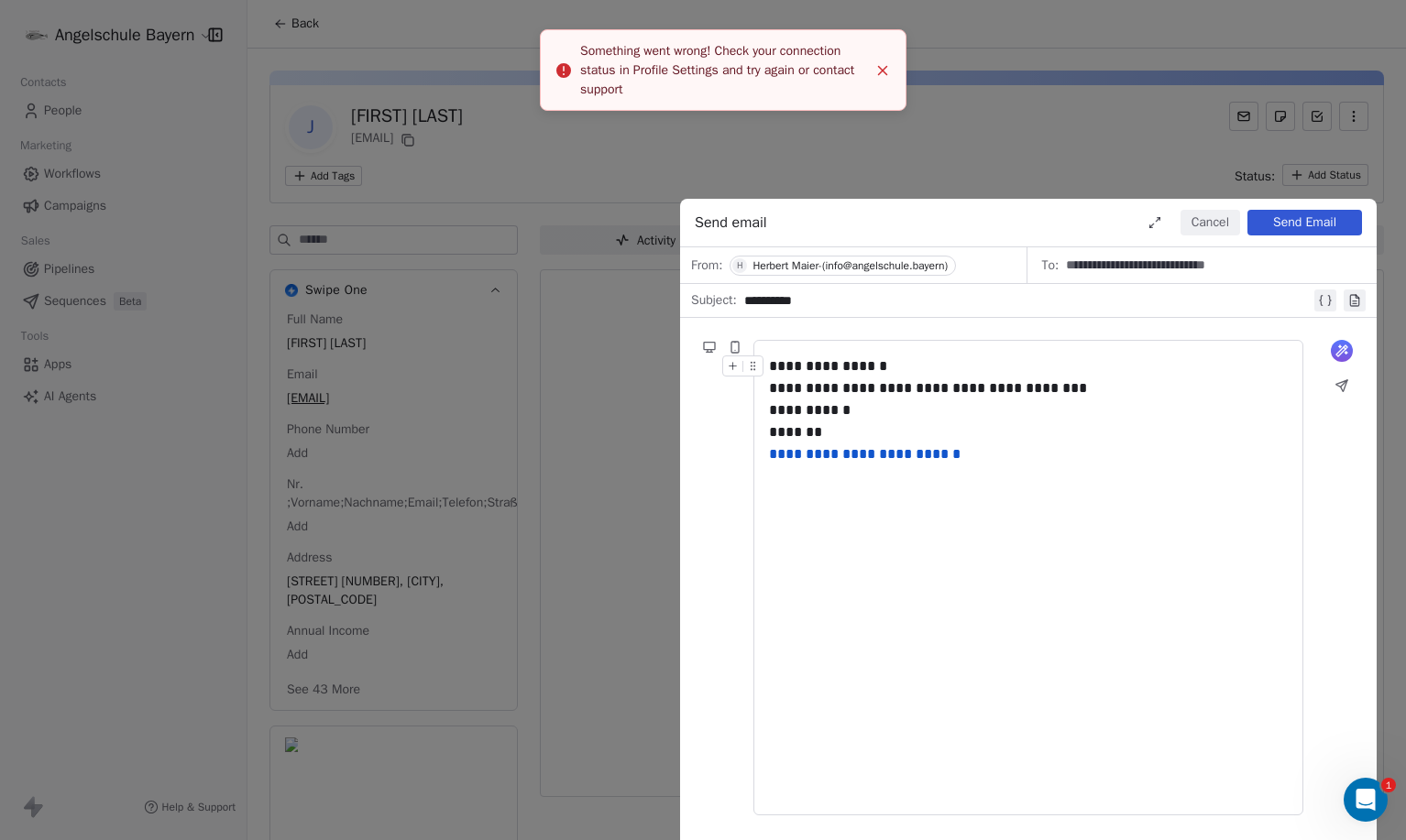 click on "H" at bounding box center (740, 266) 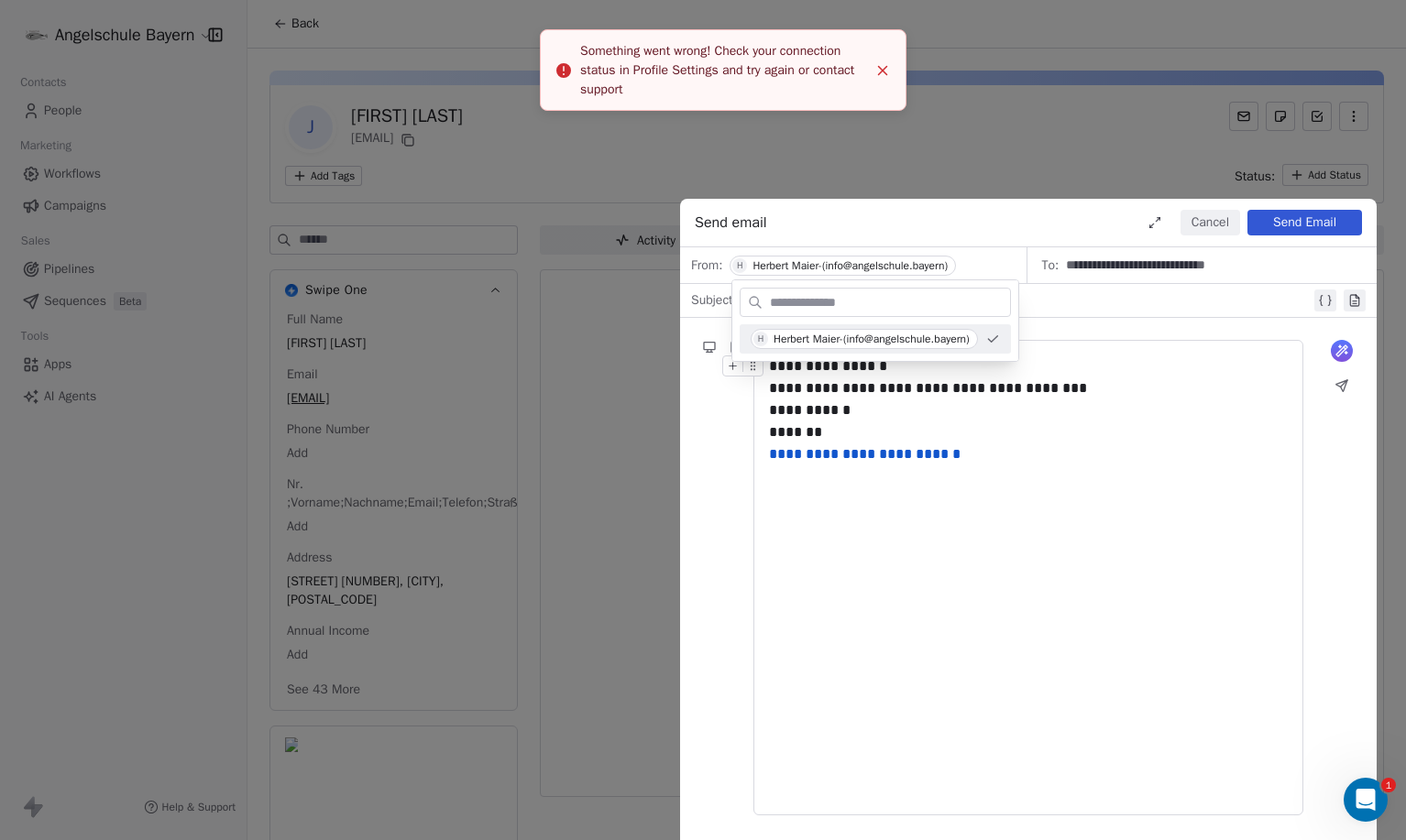 click at bounding box center [888, 302] 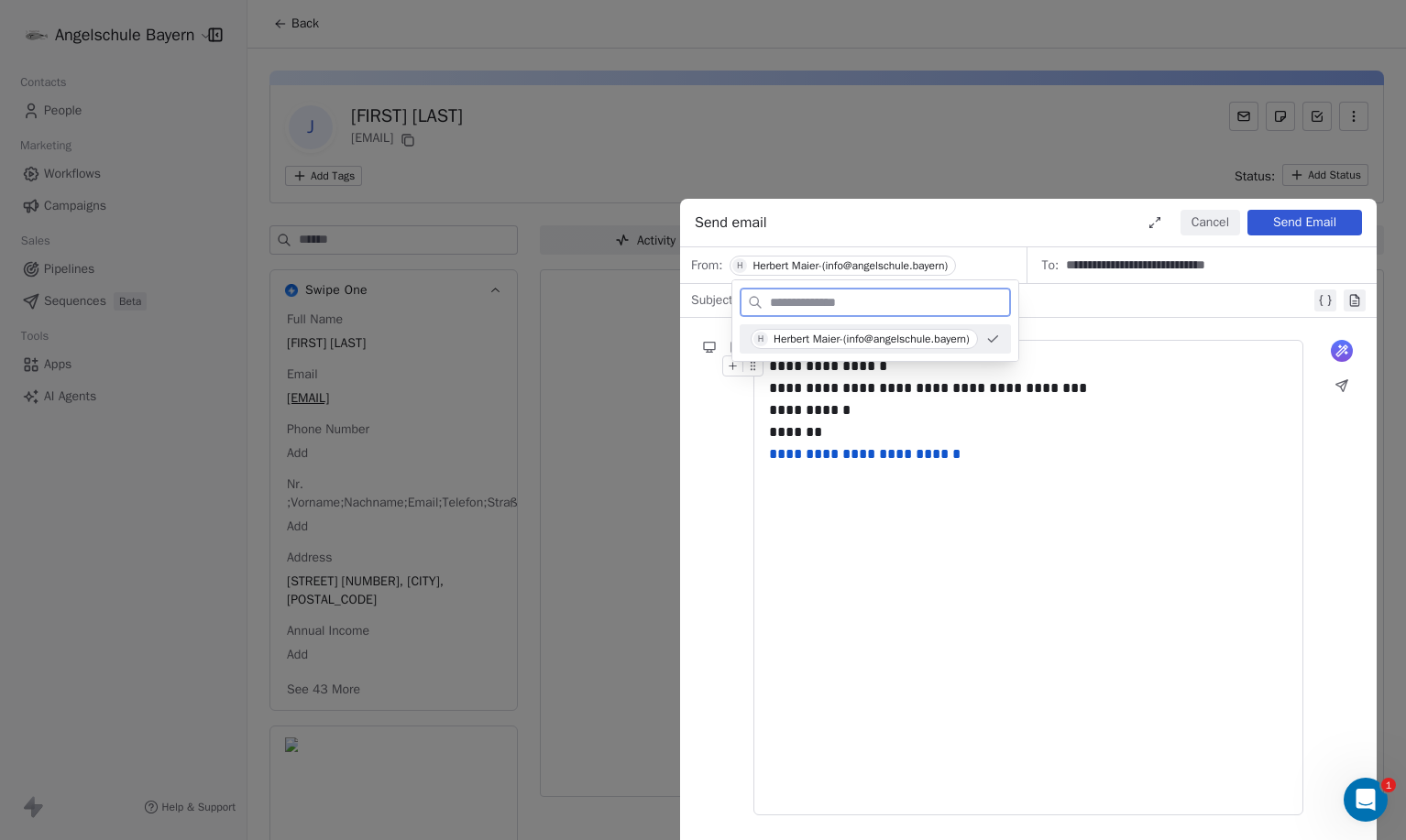 click on "Herbert Maier-(info@angelschule.bayern)" at bounding box center (872, 339) 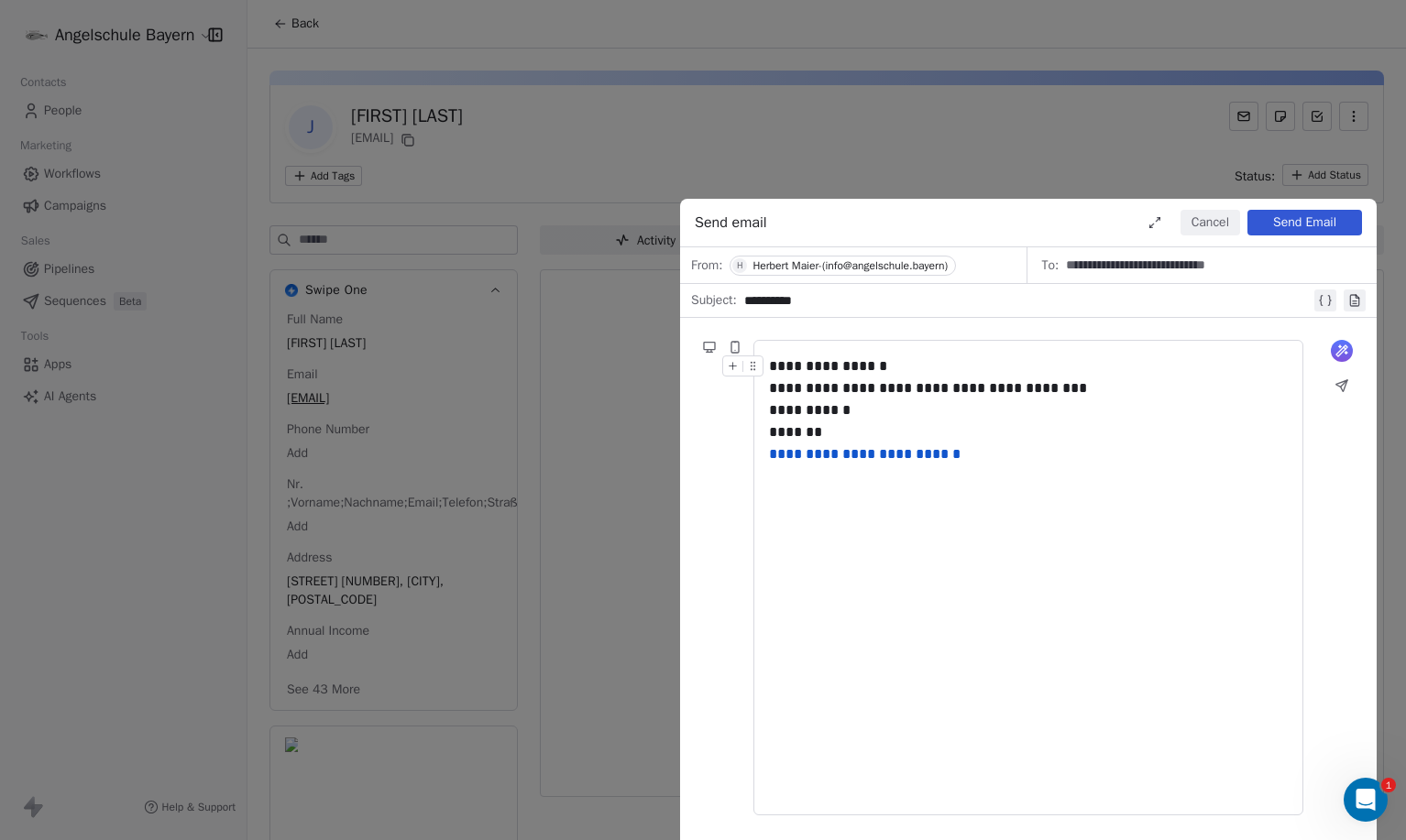 click on "Send Email" at bounding box center [1304, 223] 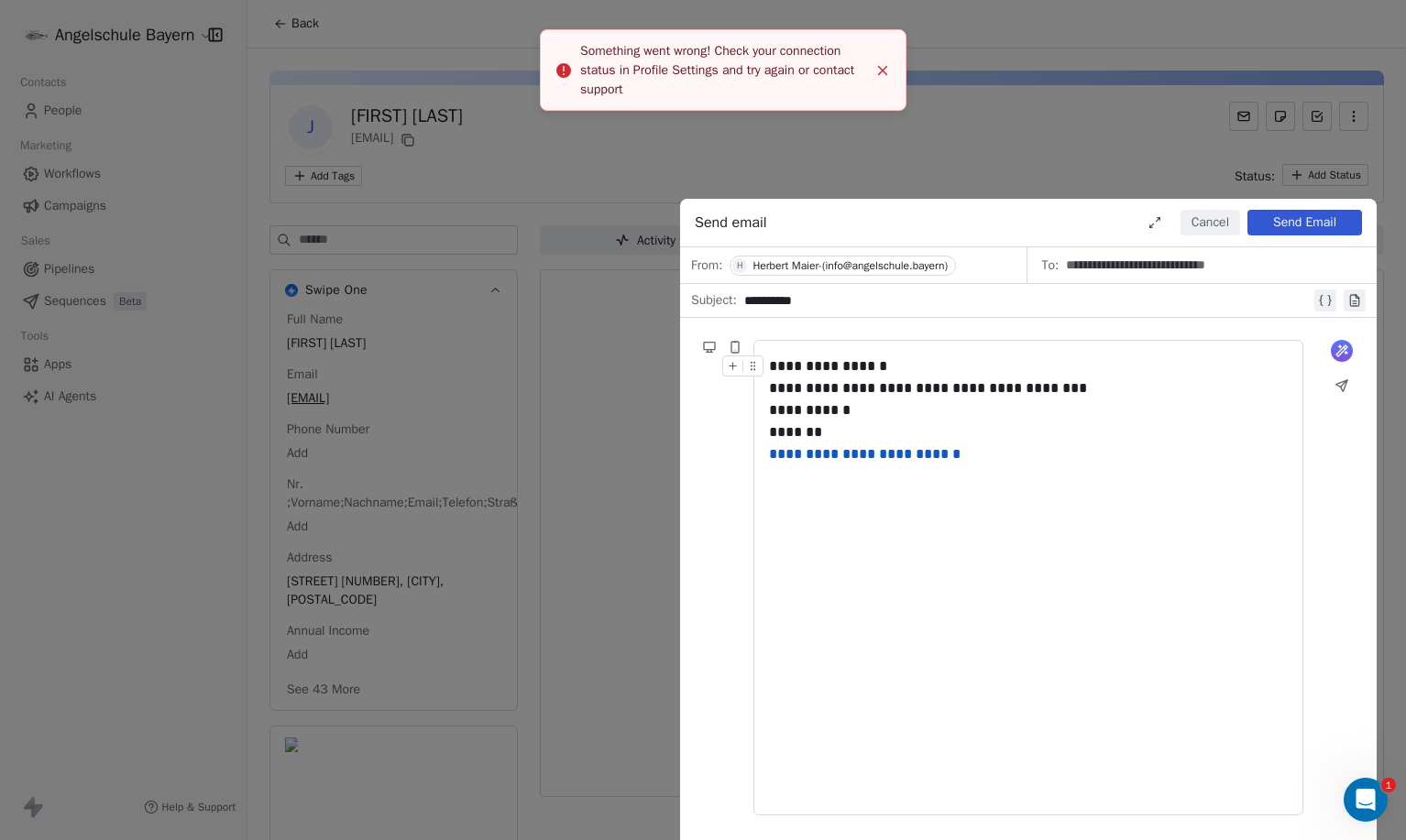 click on "**********" at bounding box center (703, 420) 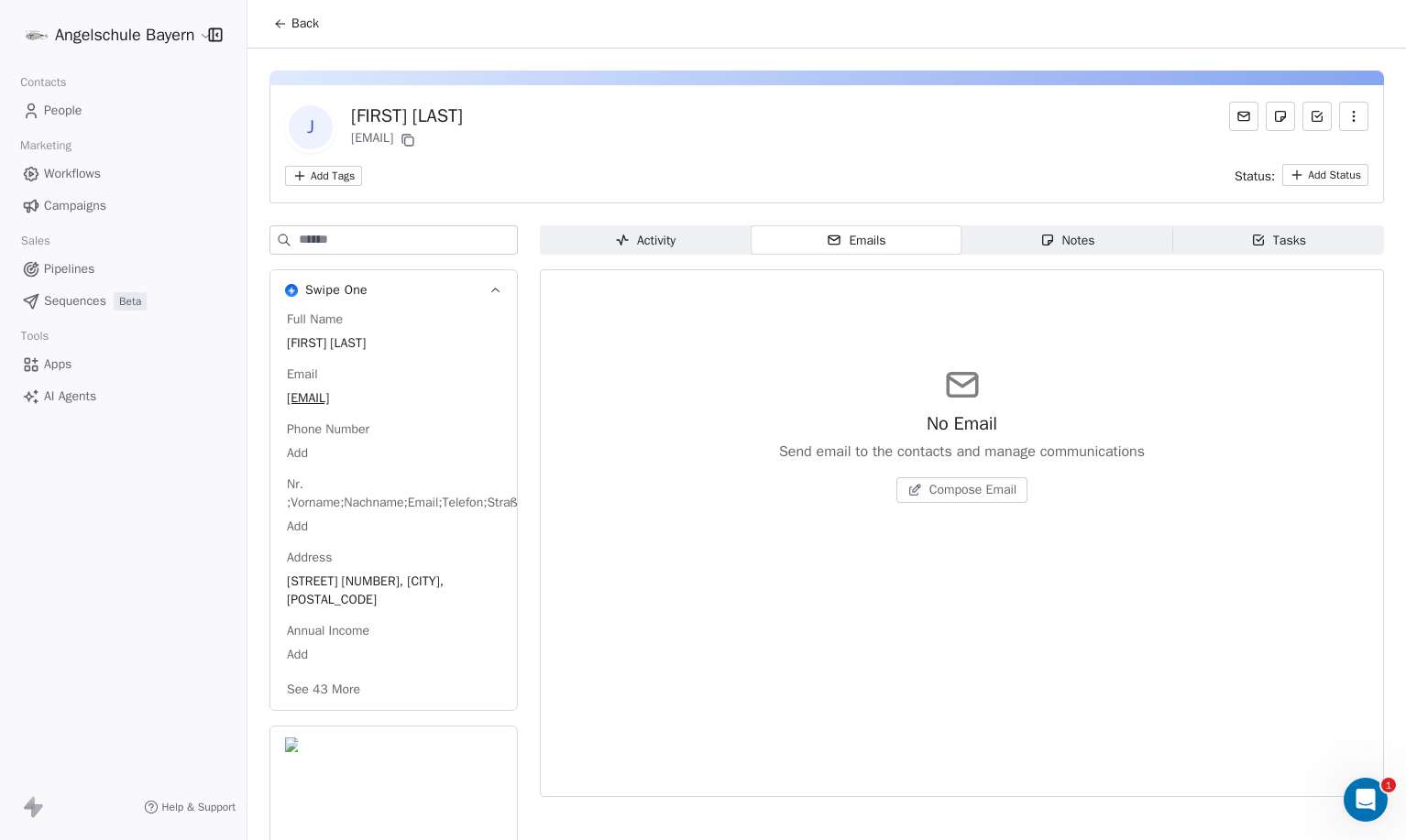click on "Emails Emails" at bounding box center (856, 240) 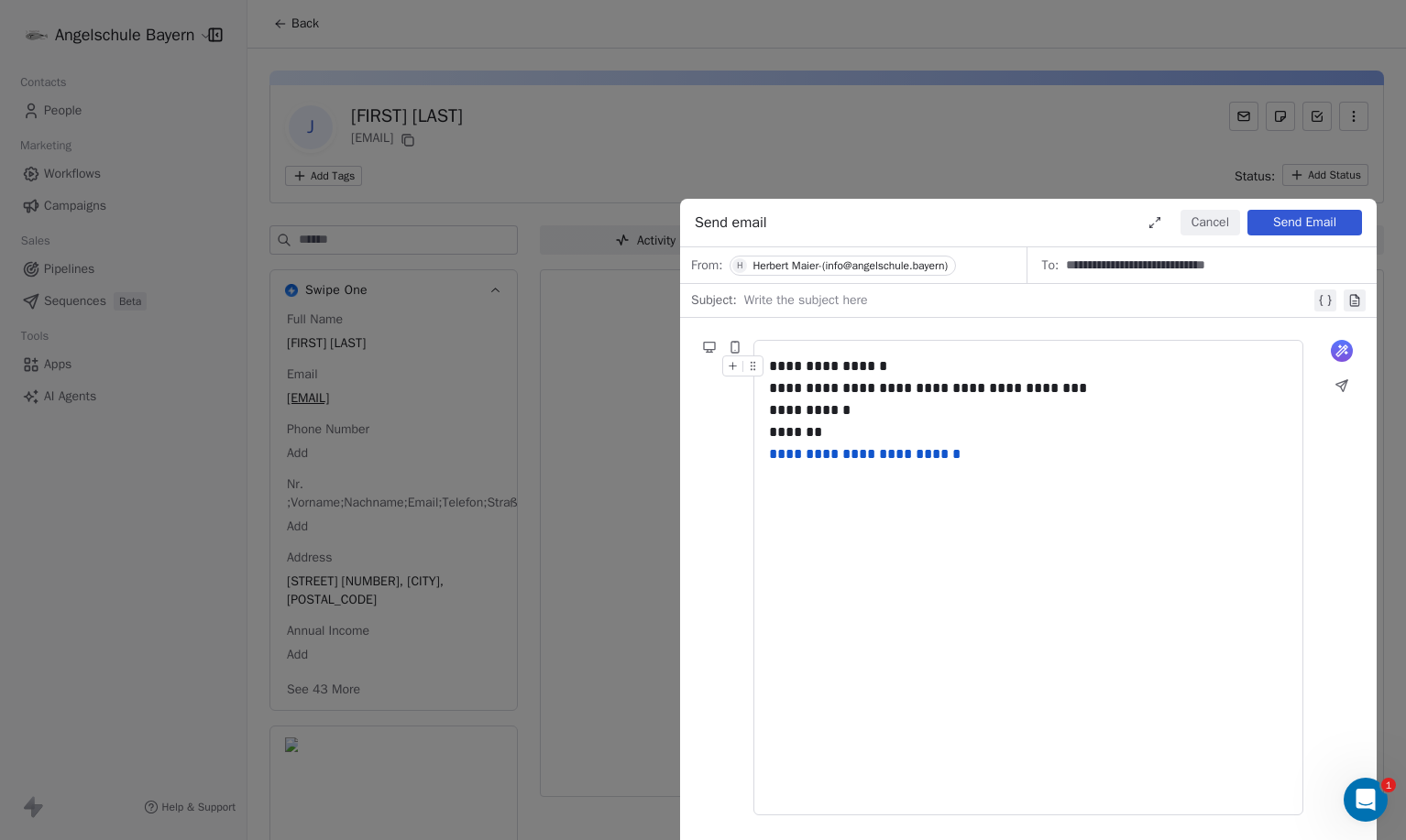 click at bounding box center (1027, 300) 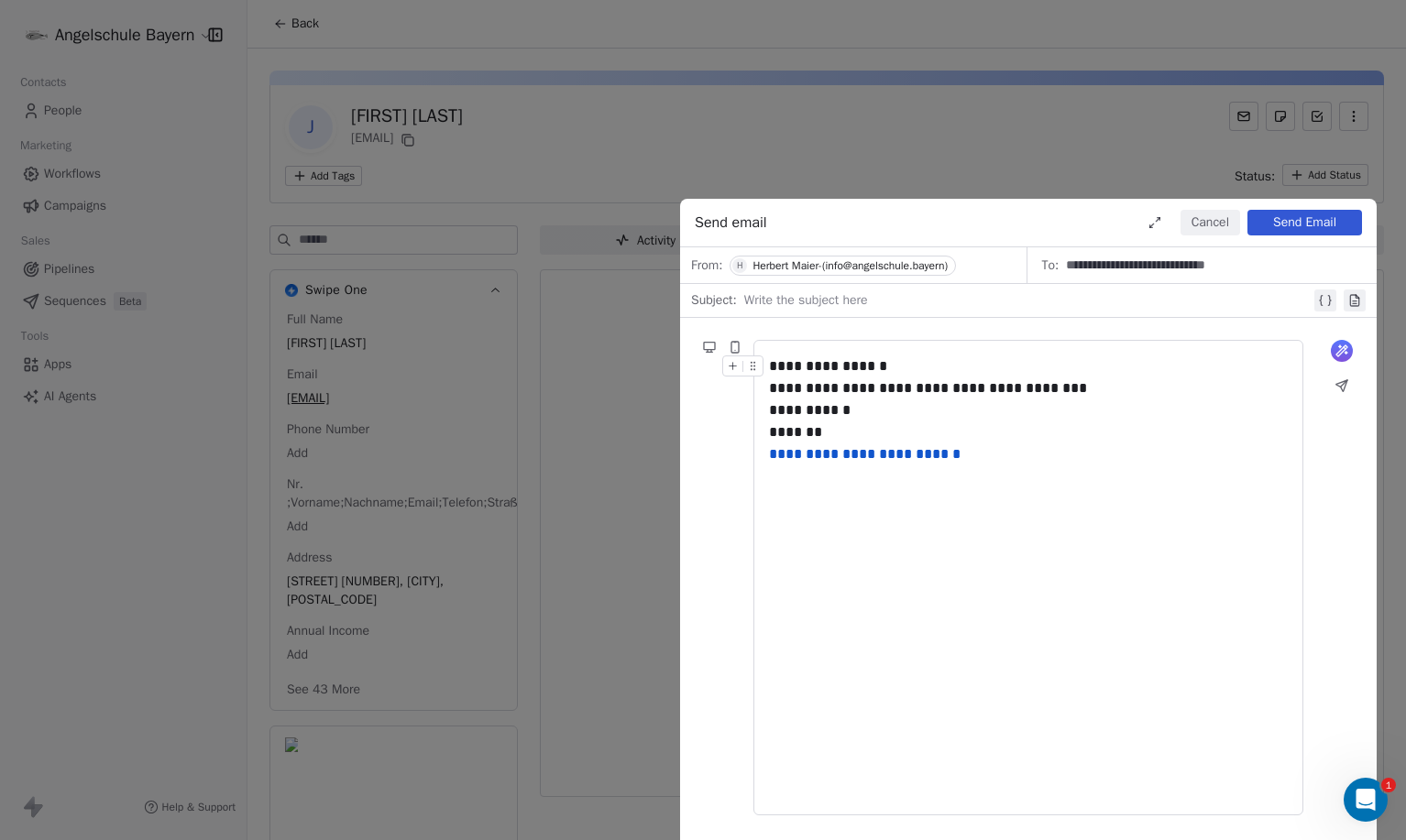 type 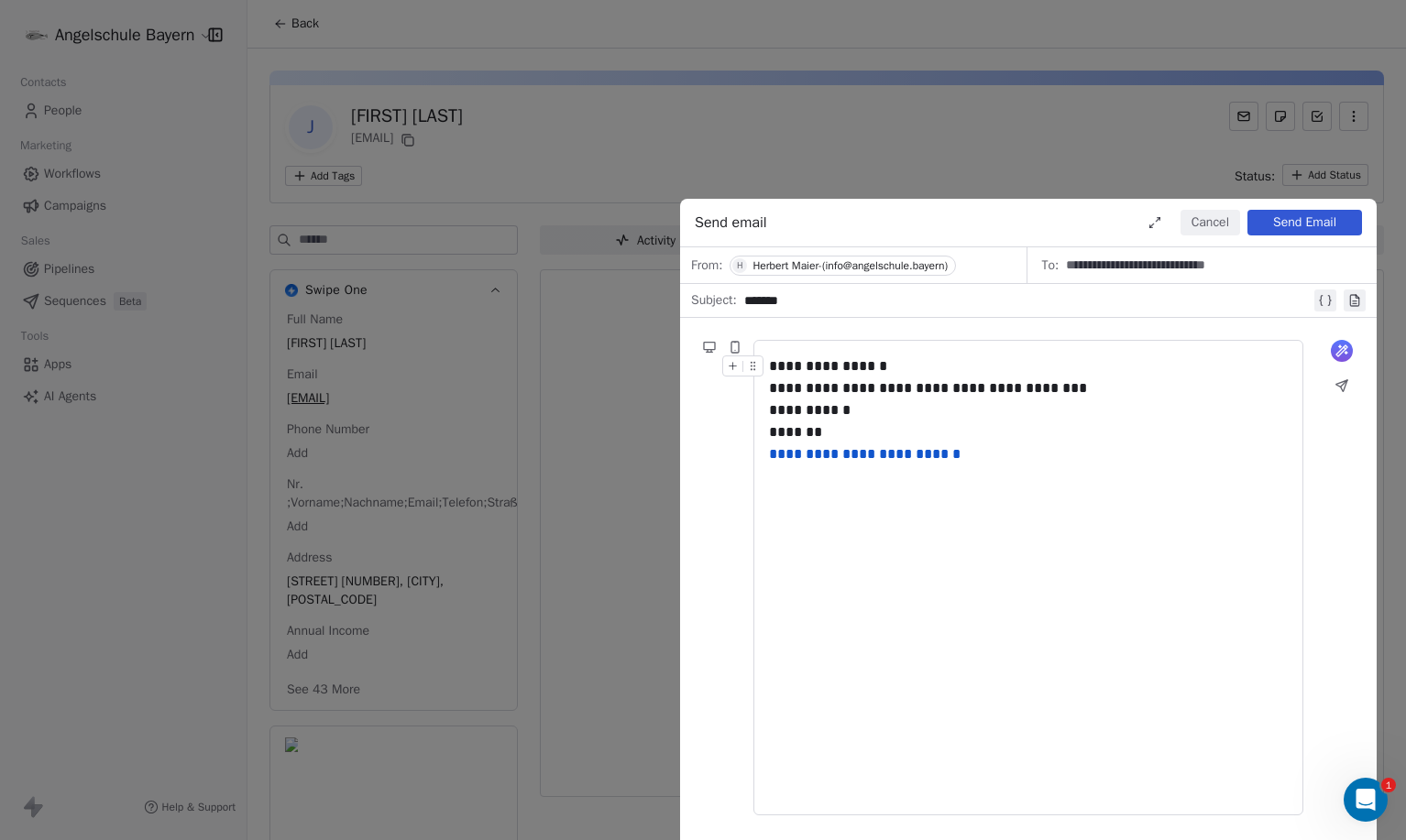 click on "*******" at bounding box center (1027, 300) 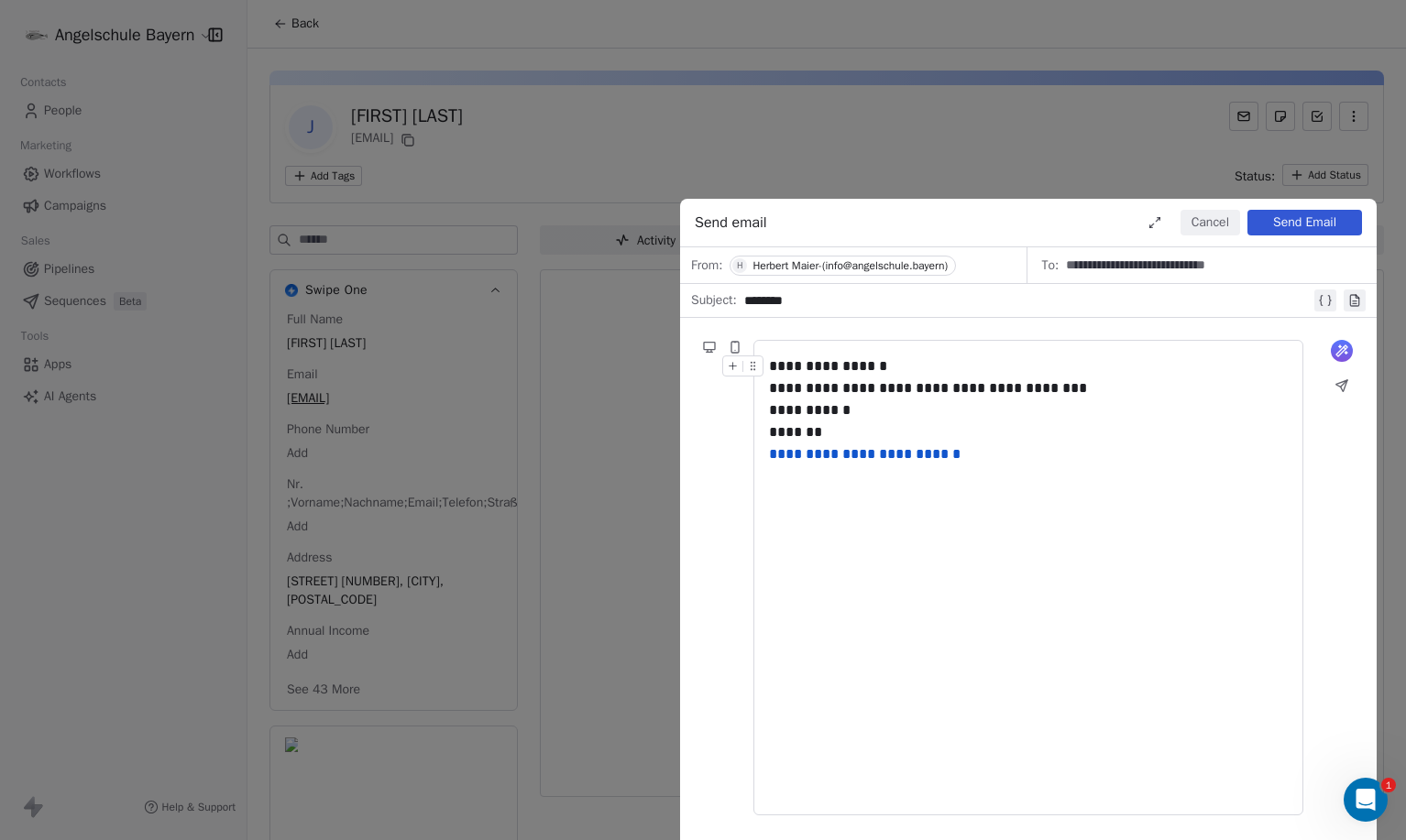 click on "**********" at bounding box center (703, 420) 